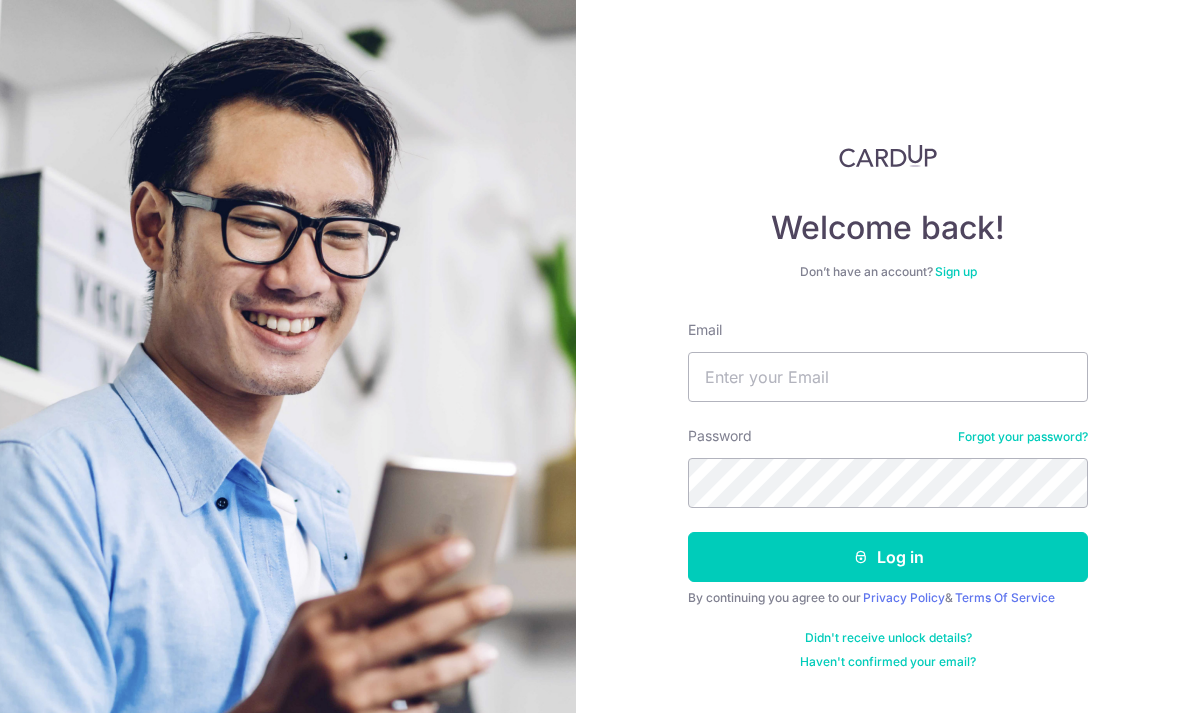 scroll, scrollTop: 0, scrollLeft: 0, axis: both 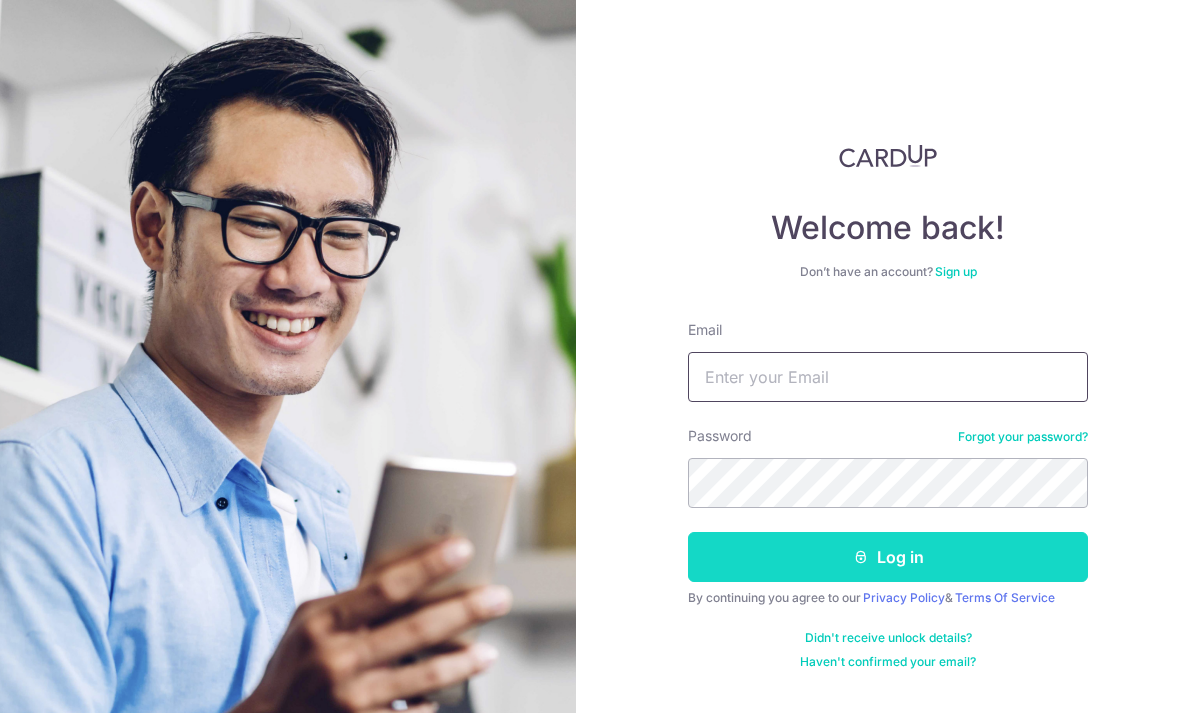 type on "hooweichedelia@gmail.com" 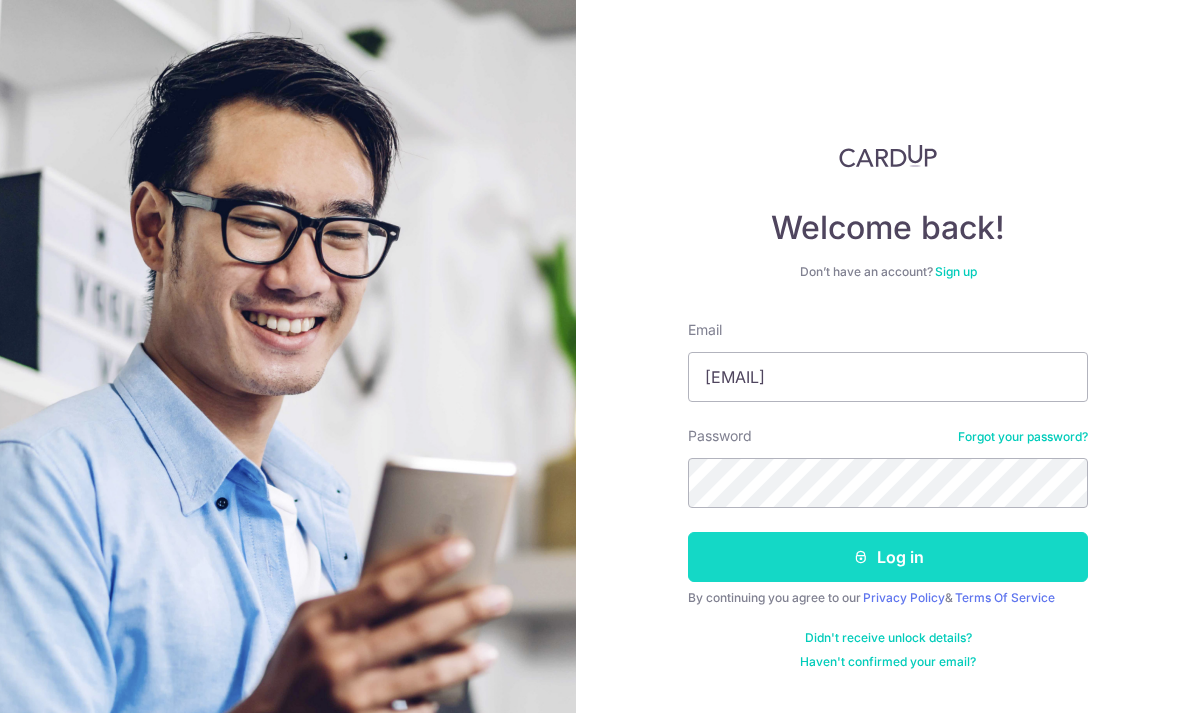 click on "Log in" at bounding box center [888, 557] 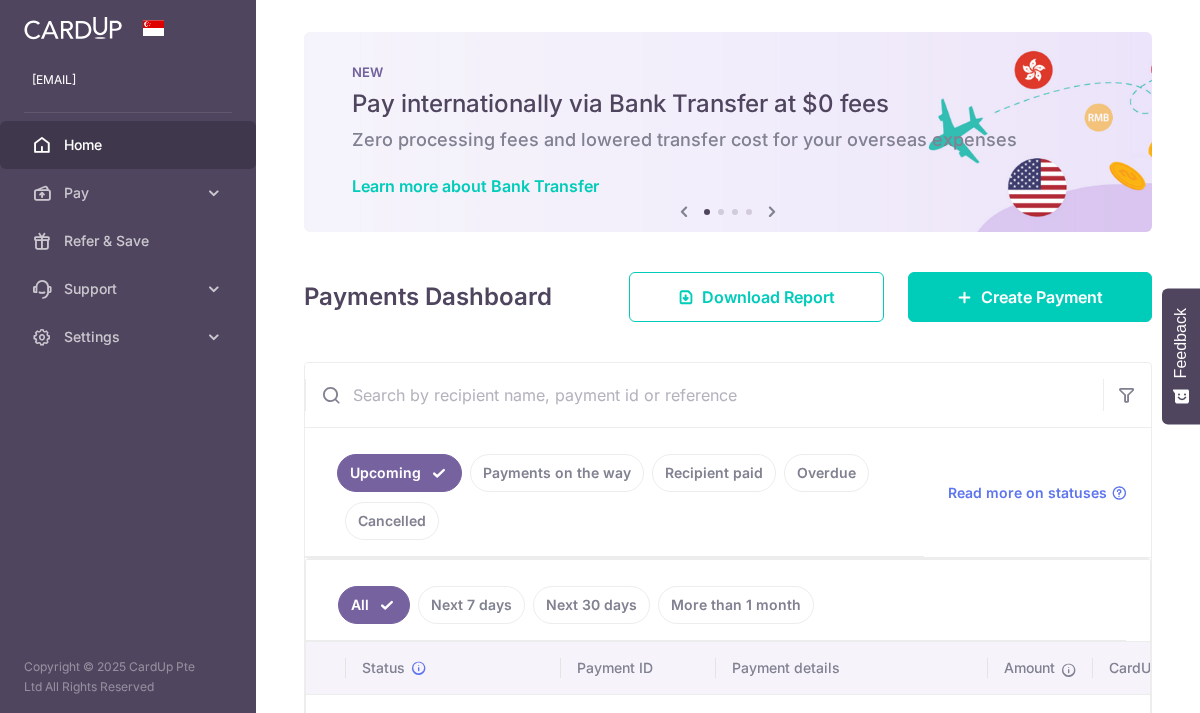 scroll, scrollTop: 0, scrollLeft: 0, axis: both 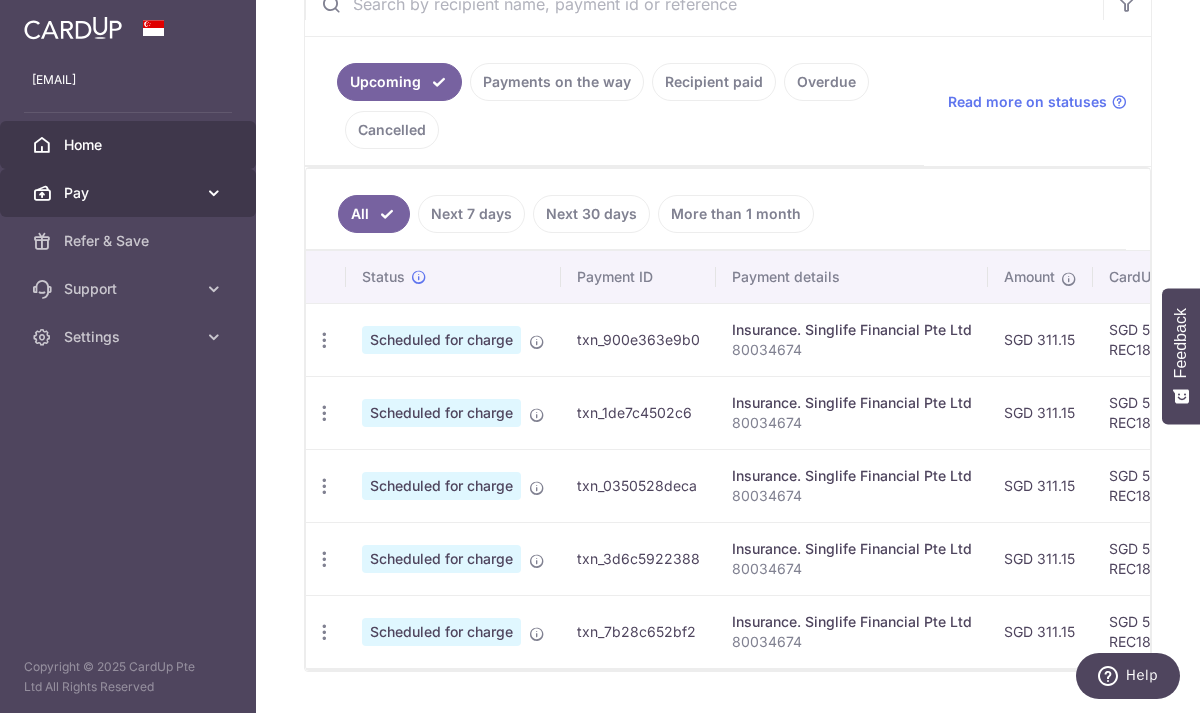 click at bounding box center [214, 193] 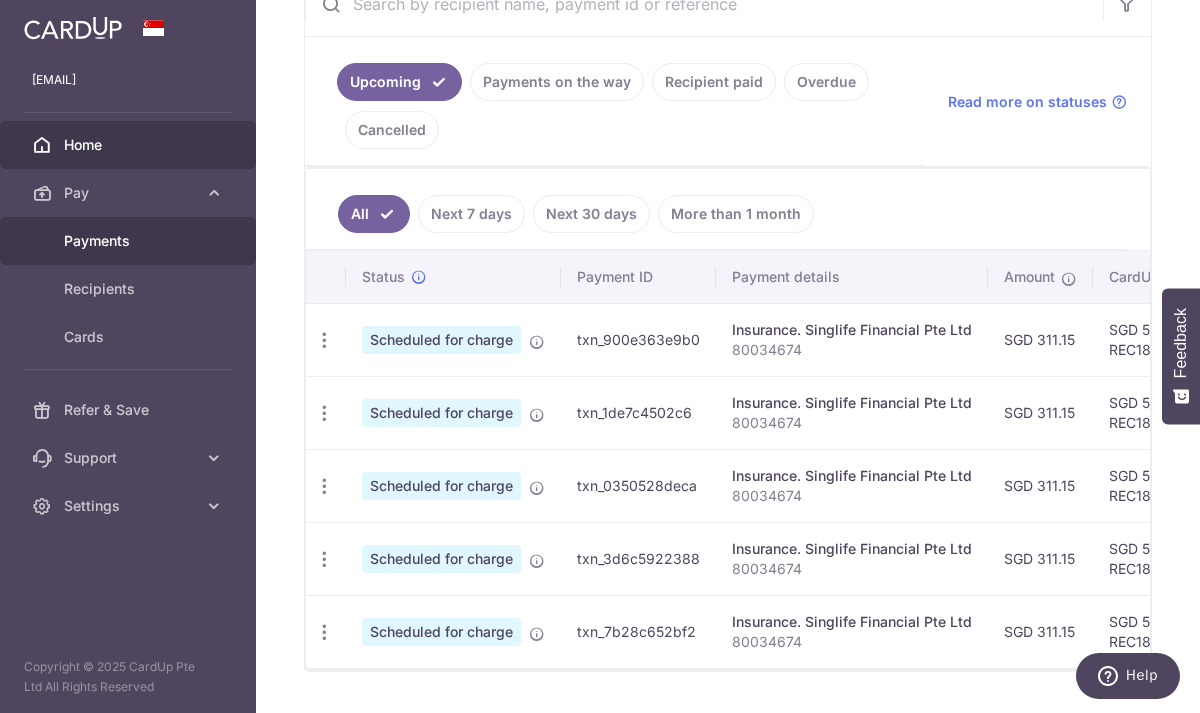click on "Payments" at bounding box center (130, 241) 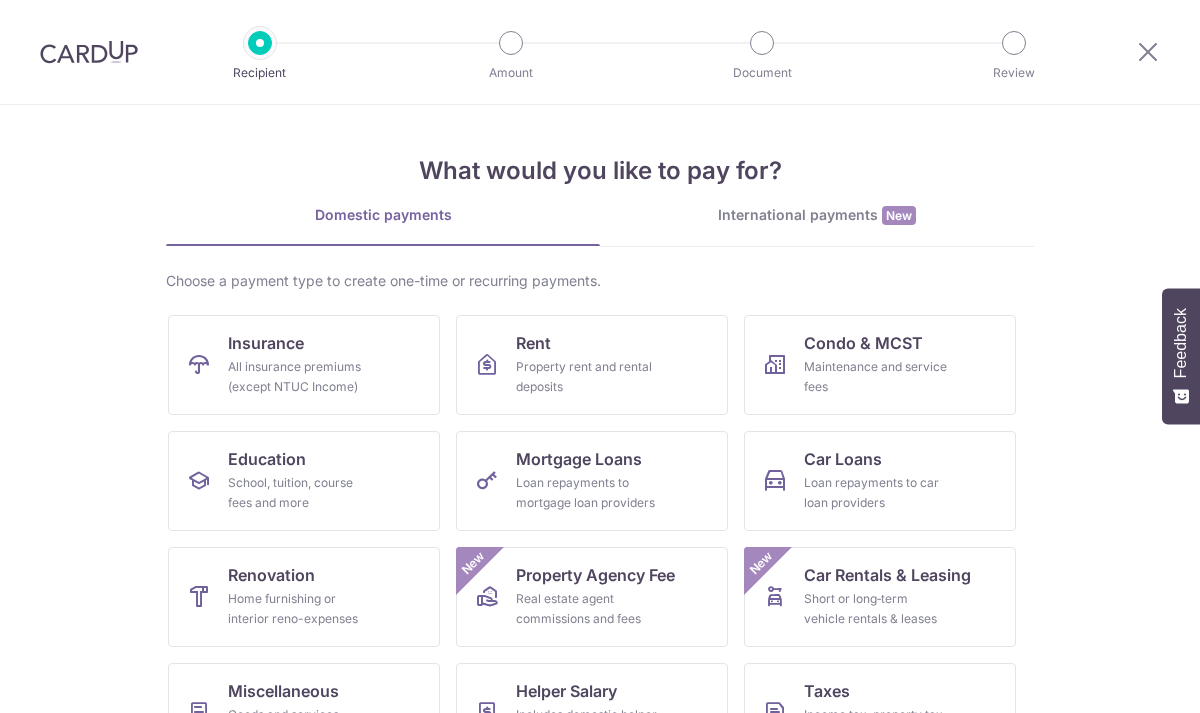 scroll, scrollTop: 0, scrollLeft: 0, axis: both 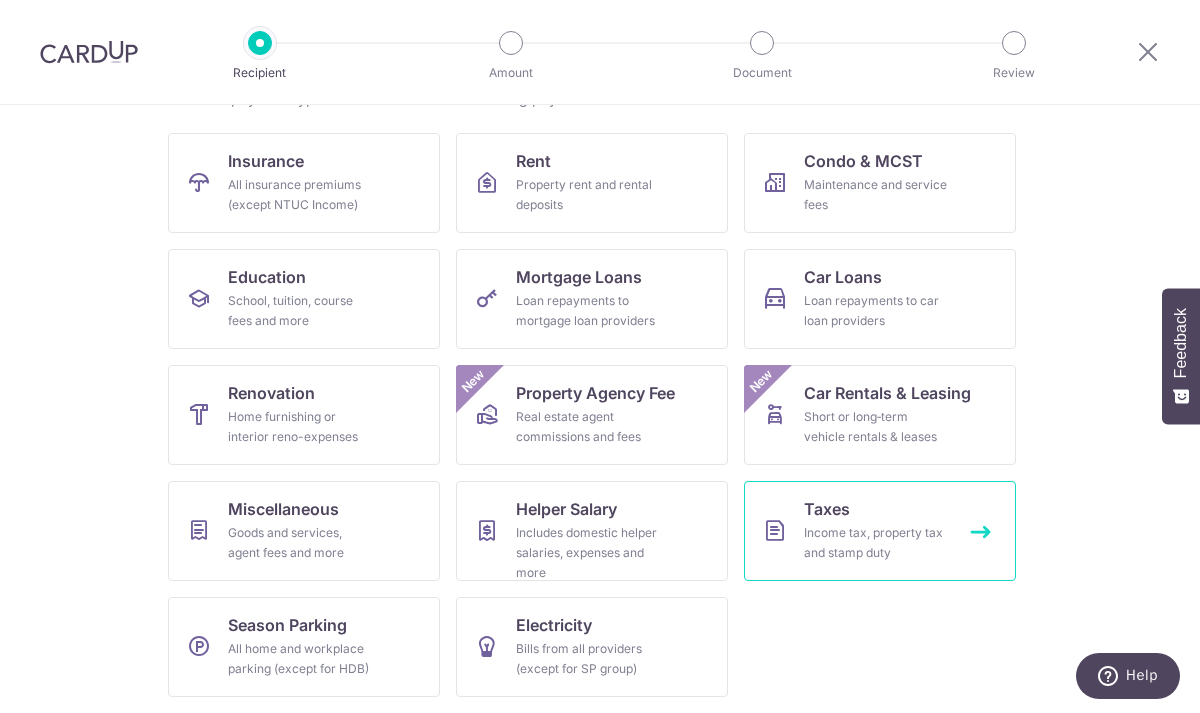 click on "Income tax, property tax and stamp duty" at bounding box center [876, 543] 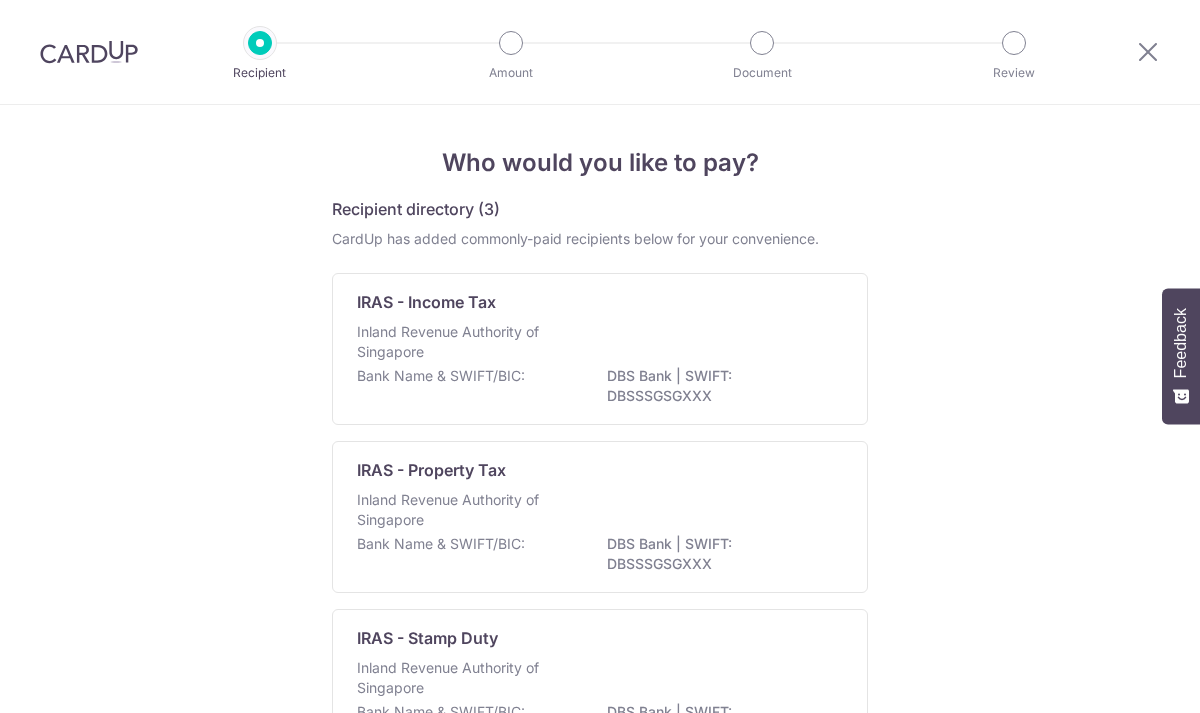 scroll, scrollTop: 0, scrollLeft: 0, axis: both 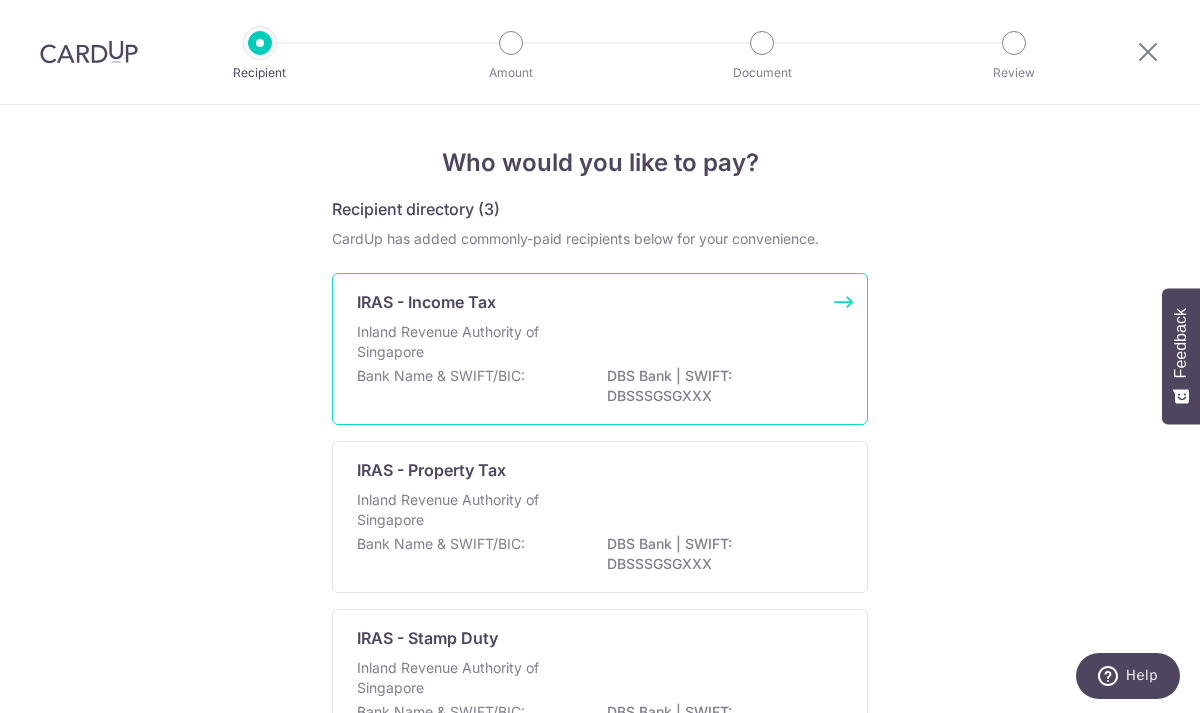 click on "Inland Revenue Authority of Singapore" at bounding box center [600, 344] 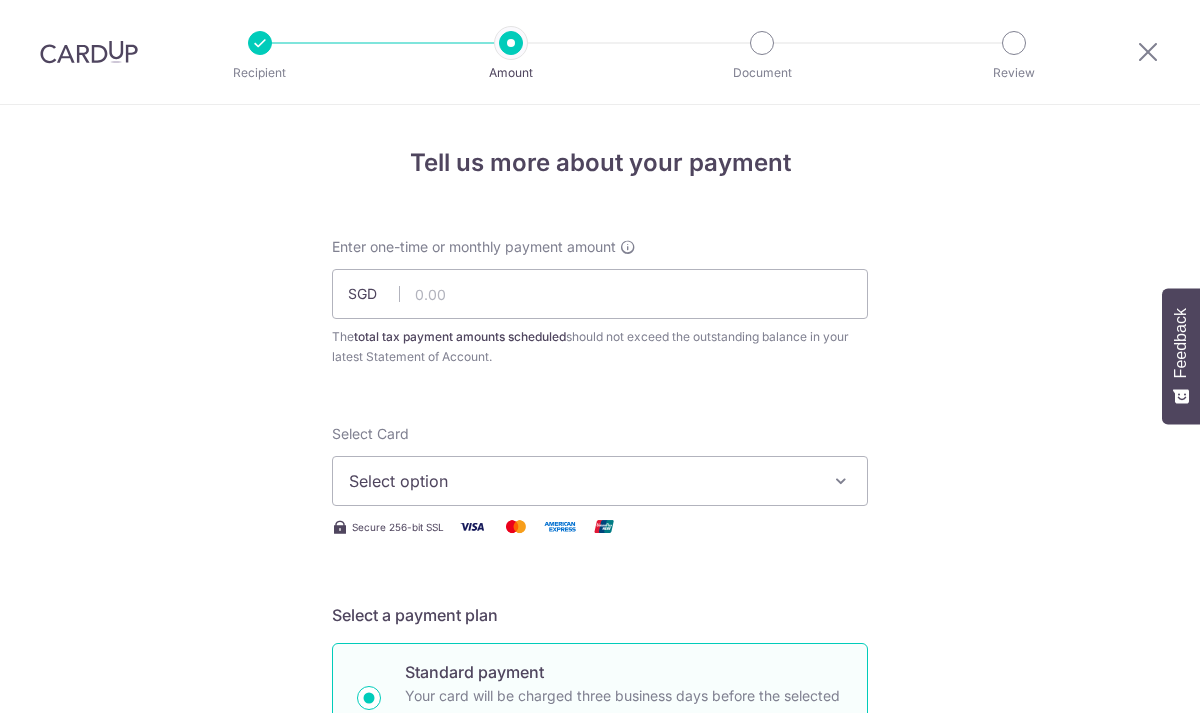 scroll, scrollTop: 0, scrollLeft: 0, axis: both 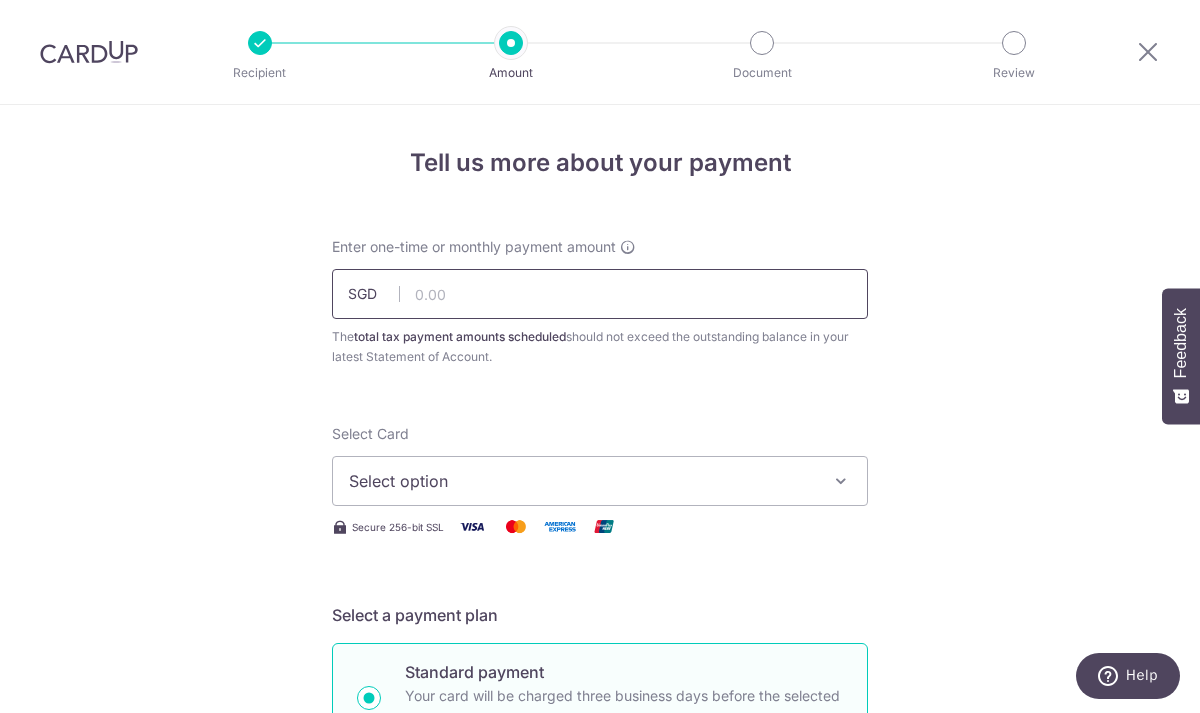 click at bounding box center (600, 294) 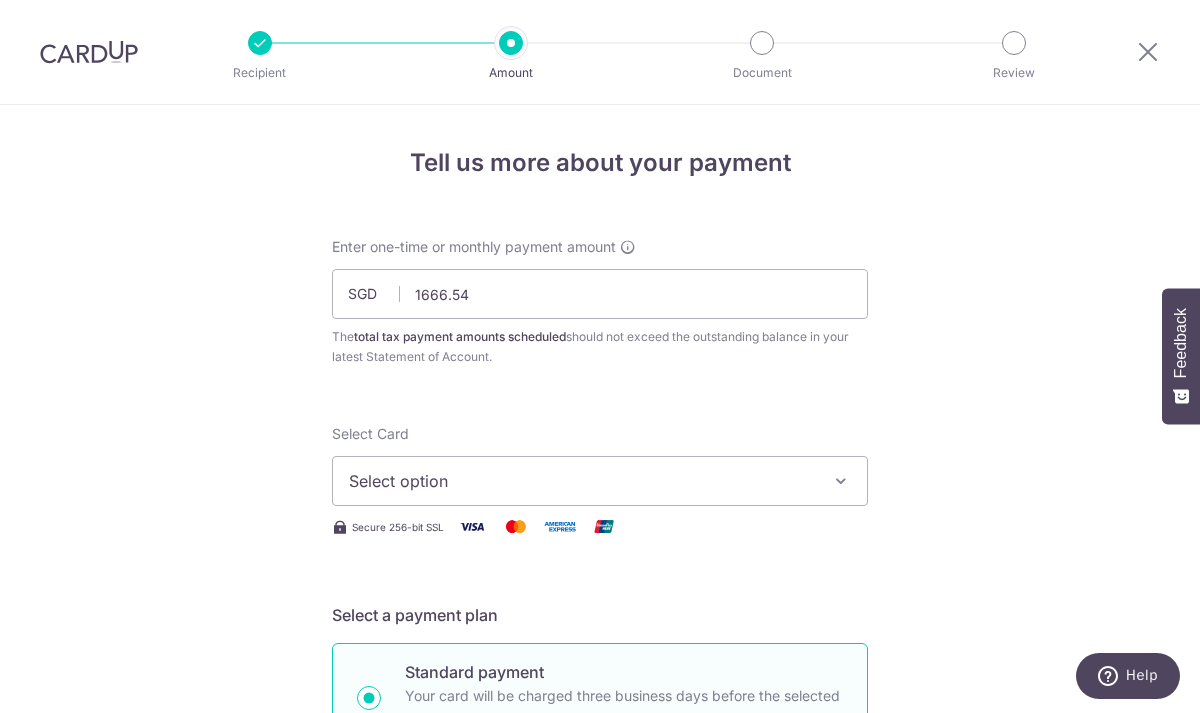 type on "1,666.54" 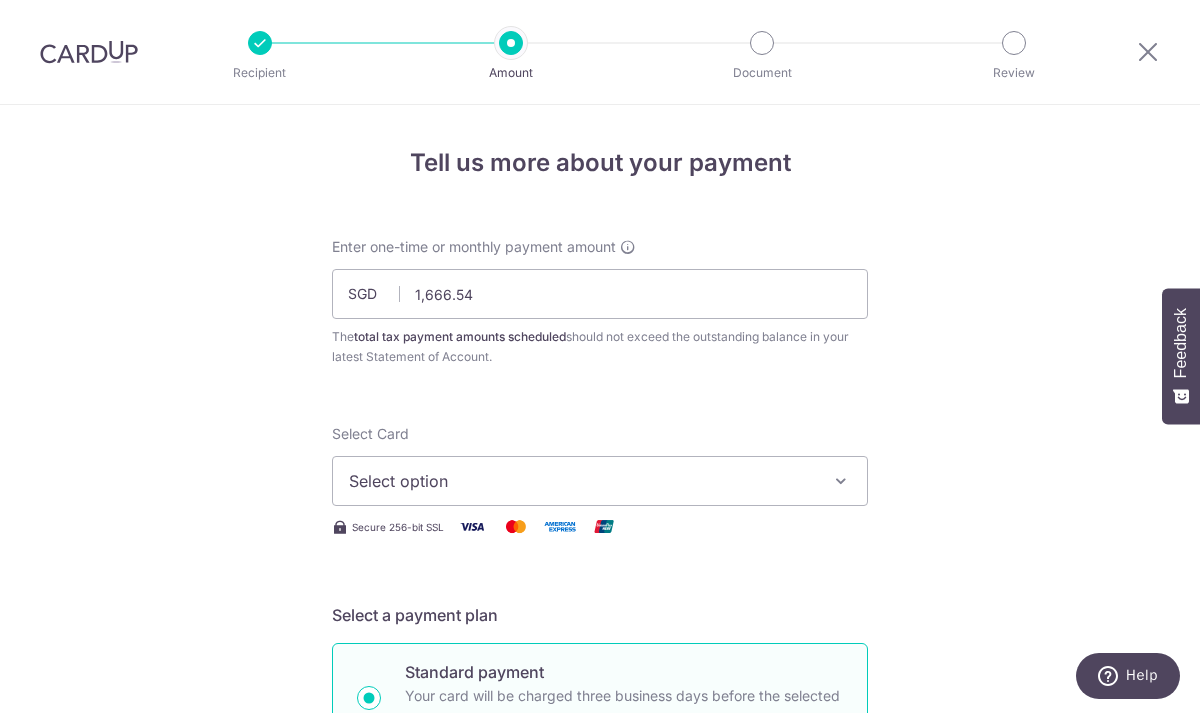 click on "Select option" at bounding box center [600, 481] 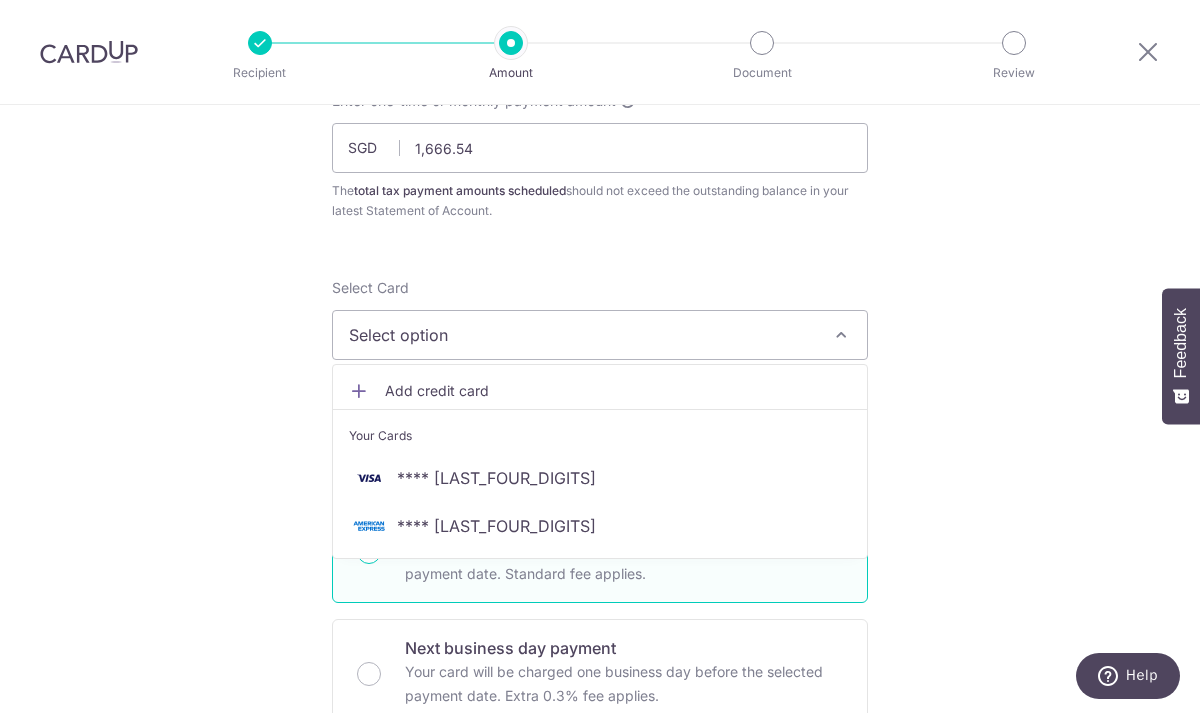 scroll, scrollTop: 160, scrollLeft: 0, axis: vertical 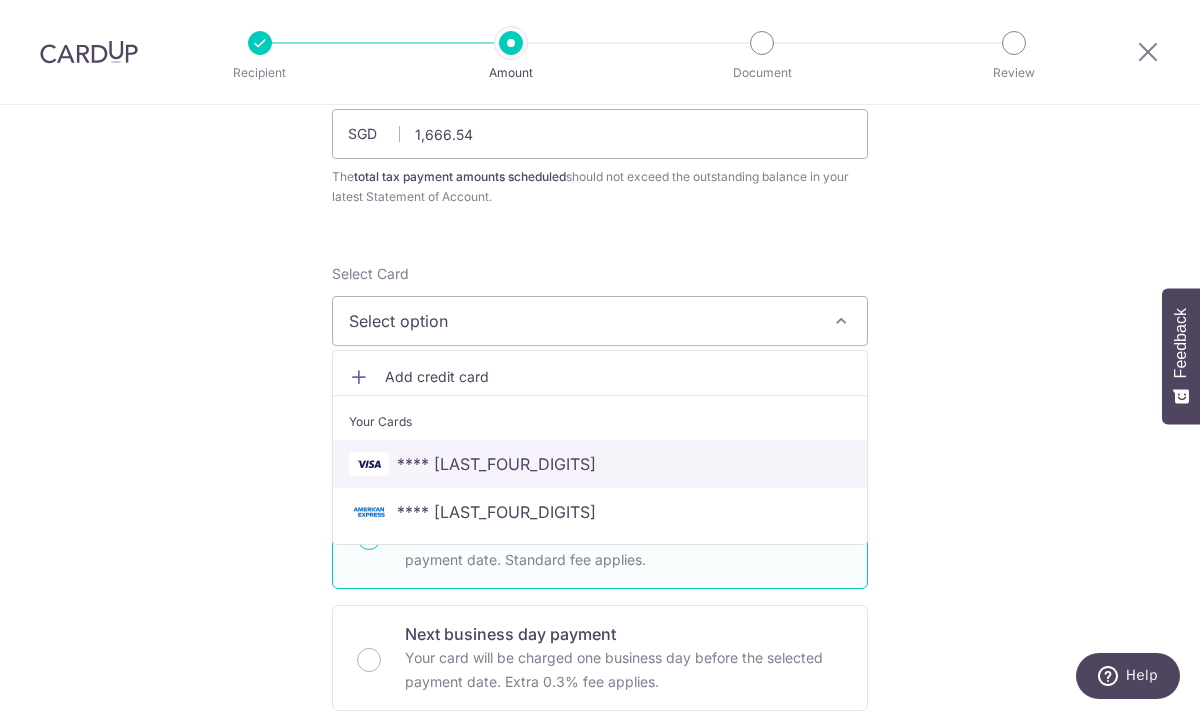 click on "**** [CARD_NUMBER]" at bounding box center (496, 464) 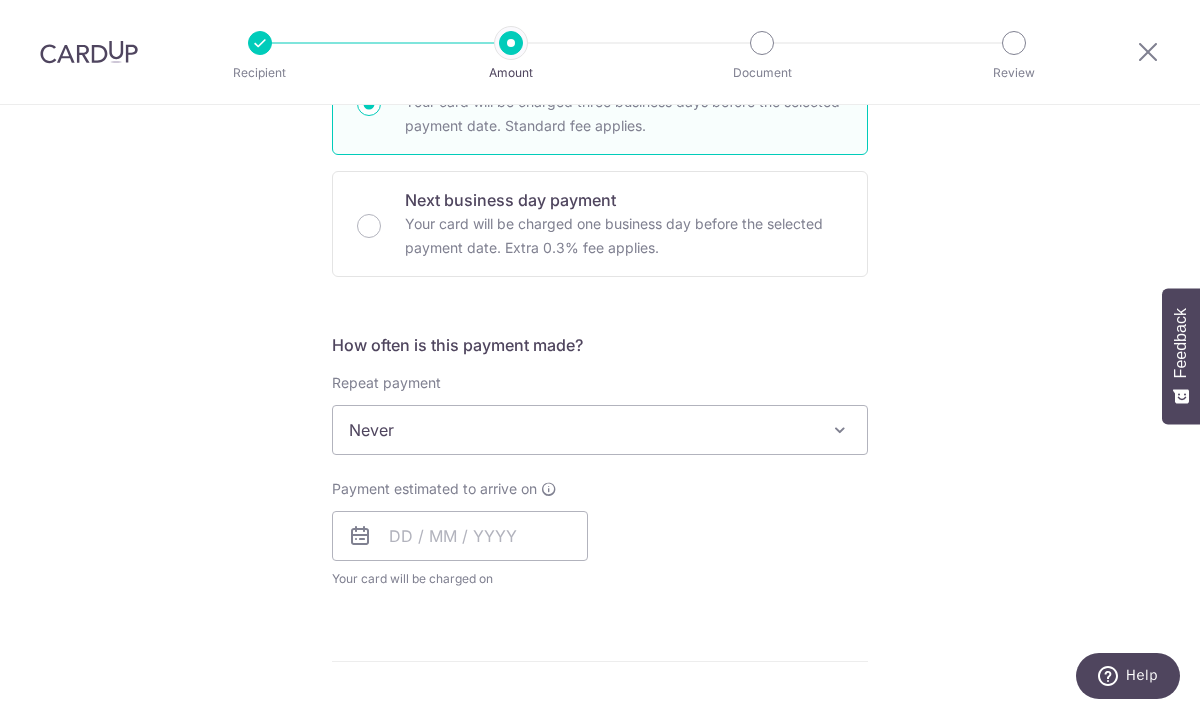 scroll, scrollTop: 595, scrollLeft: 0, axis: vertical 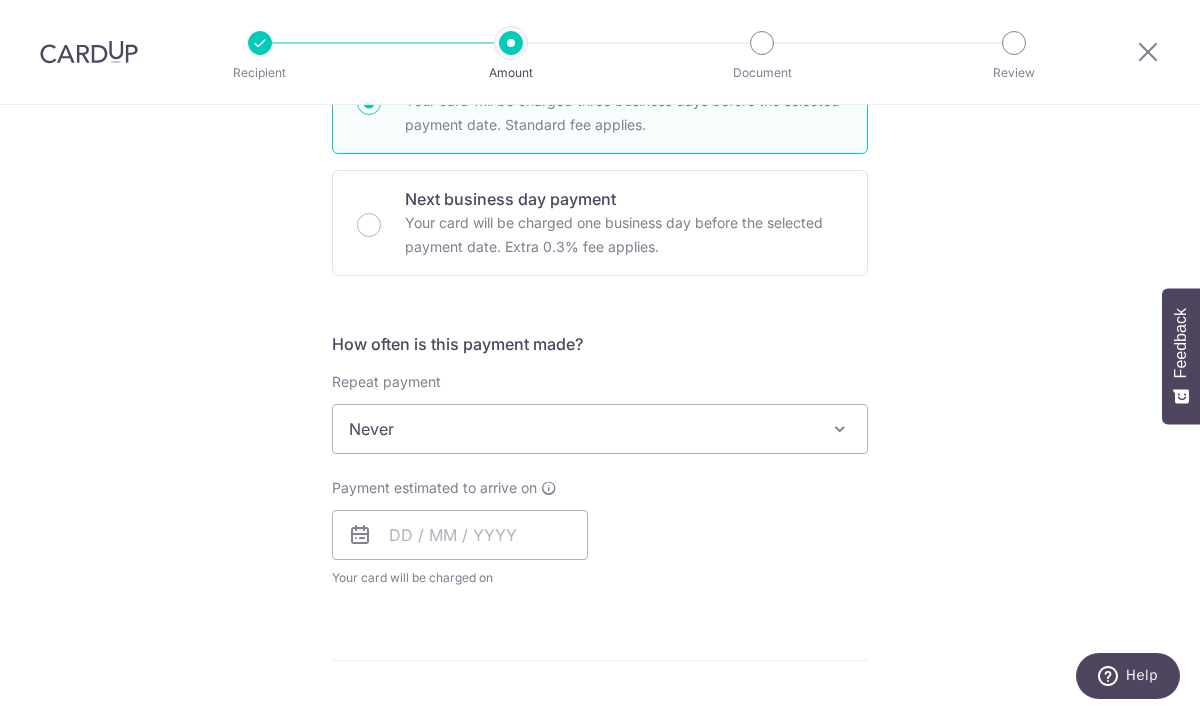 click on "How often is this payment made?
Repeat payment
Never
Every month Never
To set up monthly income tax payments on CardUp, please ensure the following:     Keep GIRO active   First payment through GIRO   Limit of 11 months scheduling   Upload Notice of Assessment    For more details, refer to this guide:  CardUp Help - Monthly Income Tax Payments
Payment estimated to arrive on
Your card will be charged on   for the first payment
* If your payment is funded by  9:00am SGT on Tuesday 05/08/2025
05/08/2025
No. of Payments" at bounding box center (600, 468) 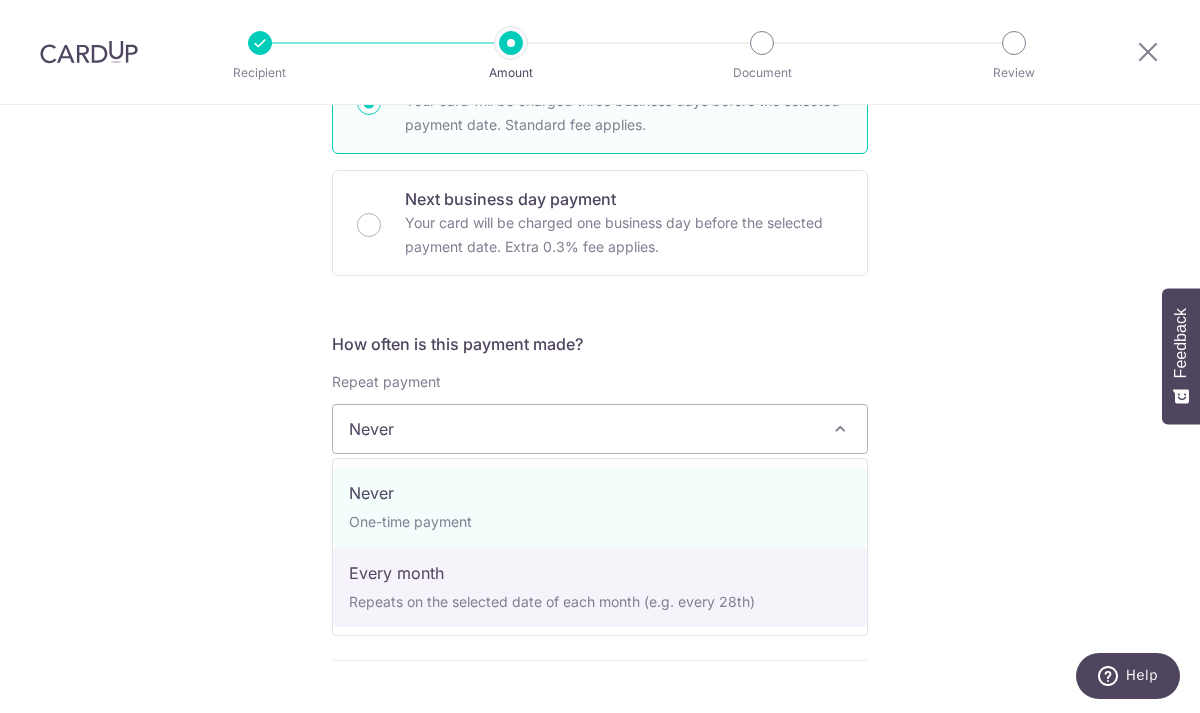 select on "3" 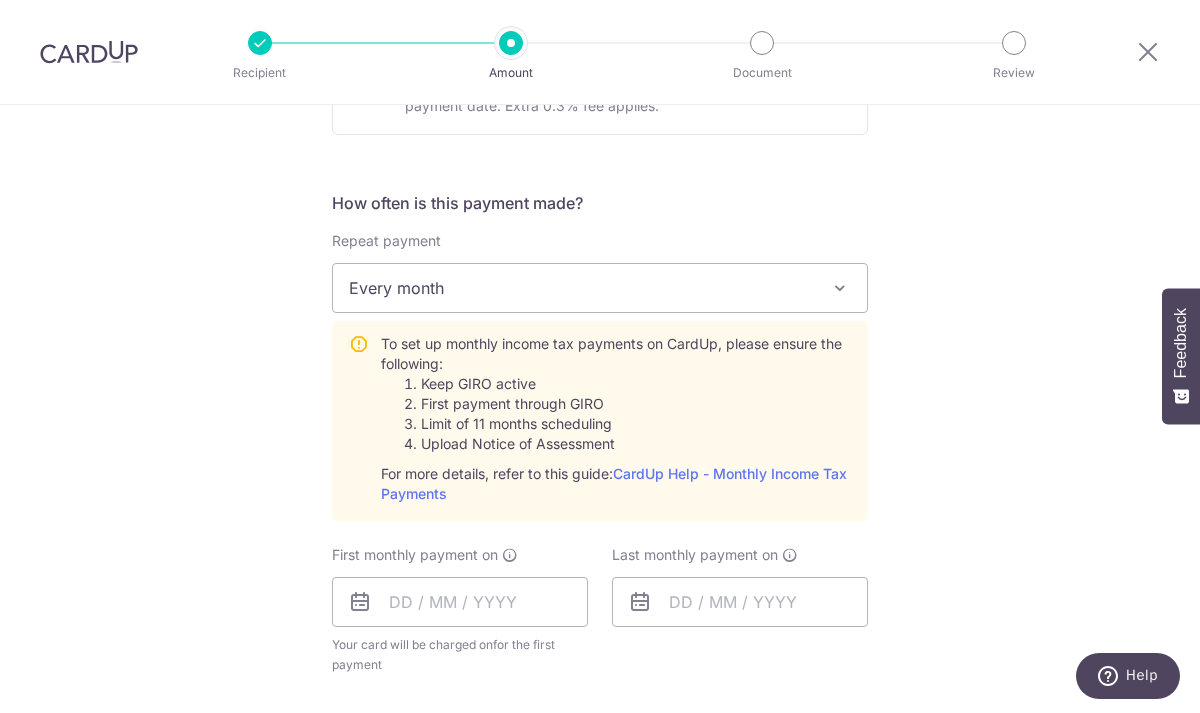 scroll, scrollTop: 738, scrollLeft: 0, axis: vertical 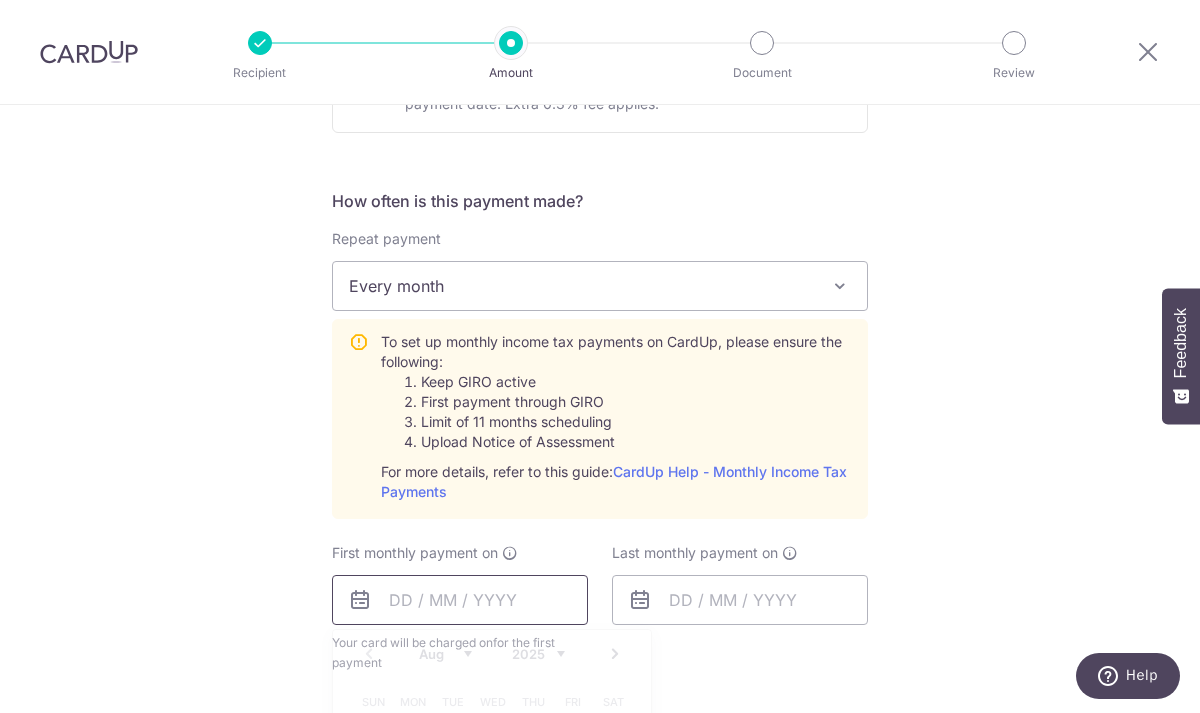 click at bounding box center [460, 600] 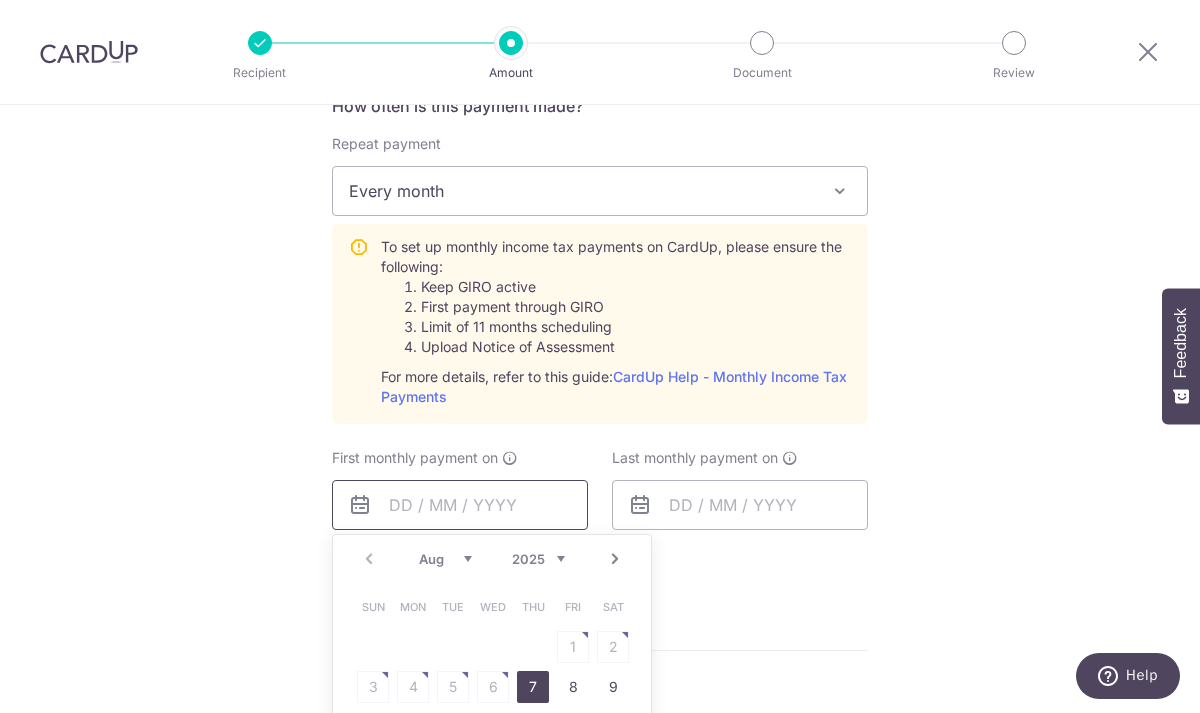 scroll, scrollTop: 839, scrollLeft: 0, axis: vertical 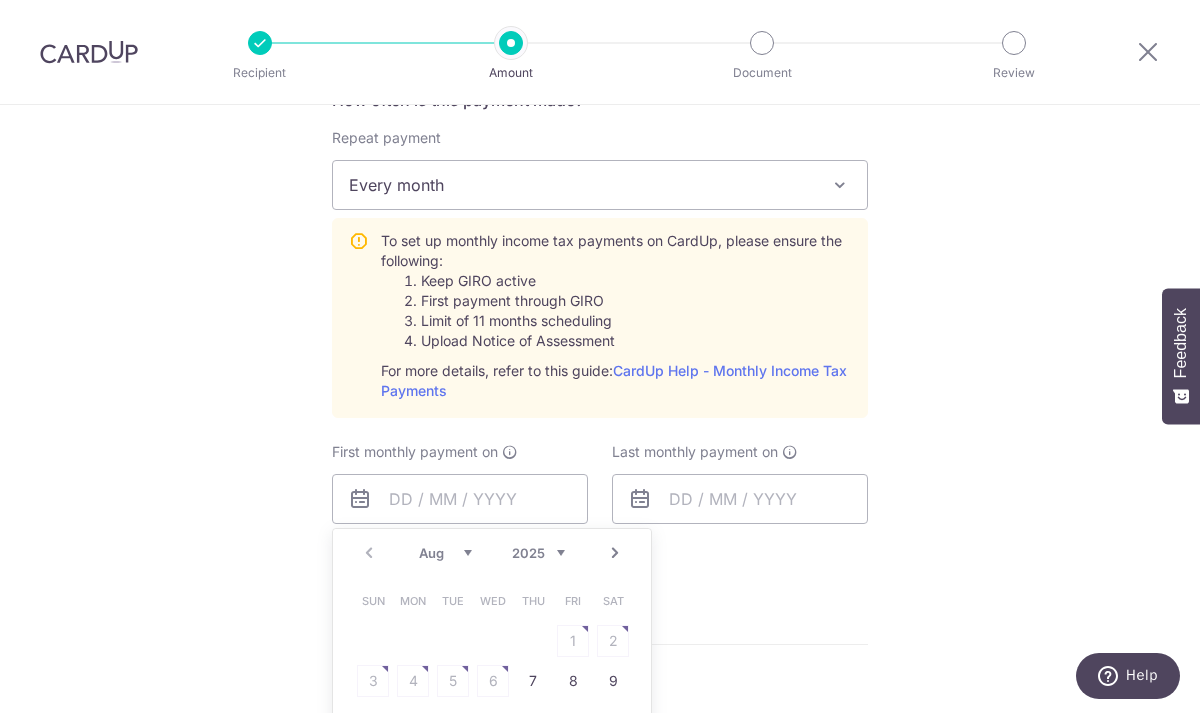 click on "Enter one-time or monthly payment amount
SGD
1,666.54
1666.54
The  total tax payment amounts scheduled  should not exceed the outstanding balance in your latest Statement of Account.
Select Card
**** 5473
Add credit card
Your Cards
**** 5473
**** 1001
Secure 256-bit SSL
Text
New card details" at bounding box center [600, 327] 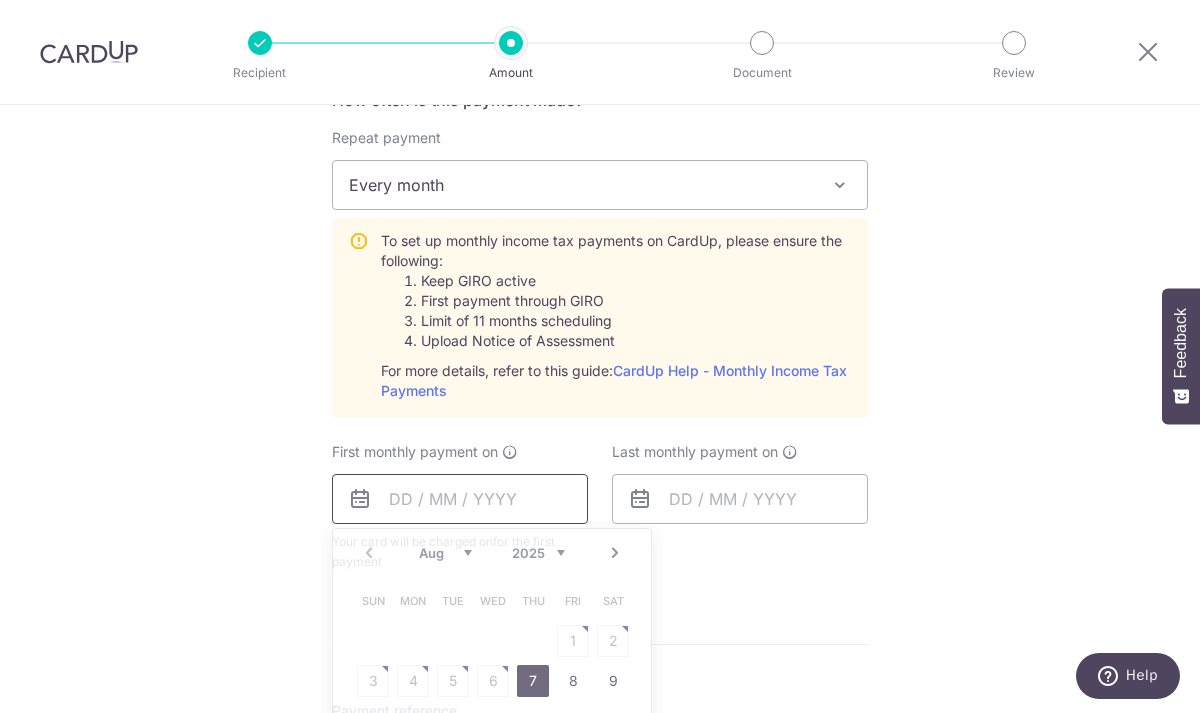 click at bounding box center (460, 499) 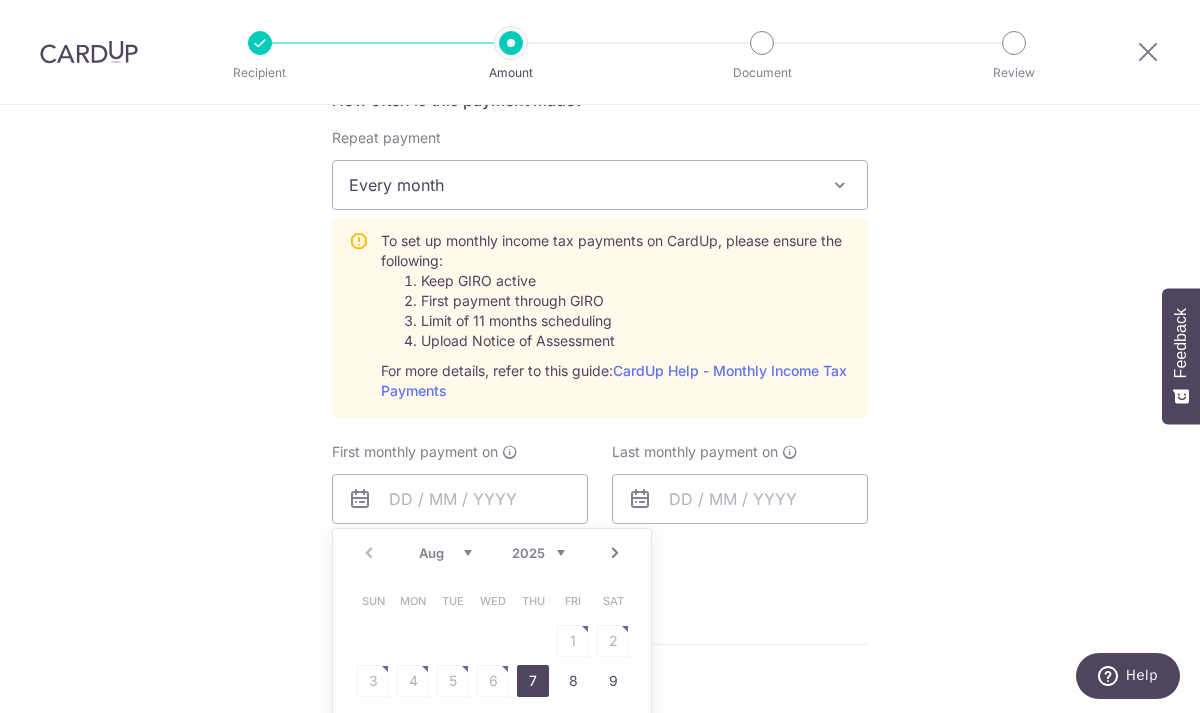 click on "Aug Sep Oct Nov Dec" at bounding box center (445, 553) 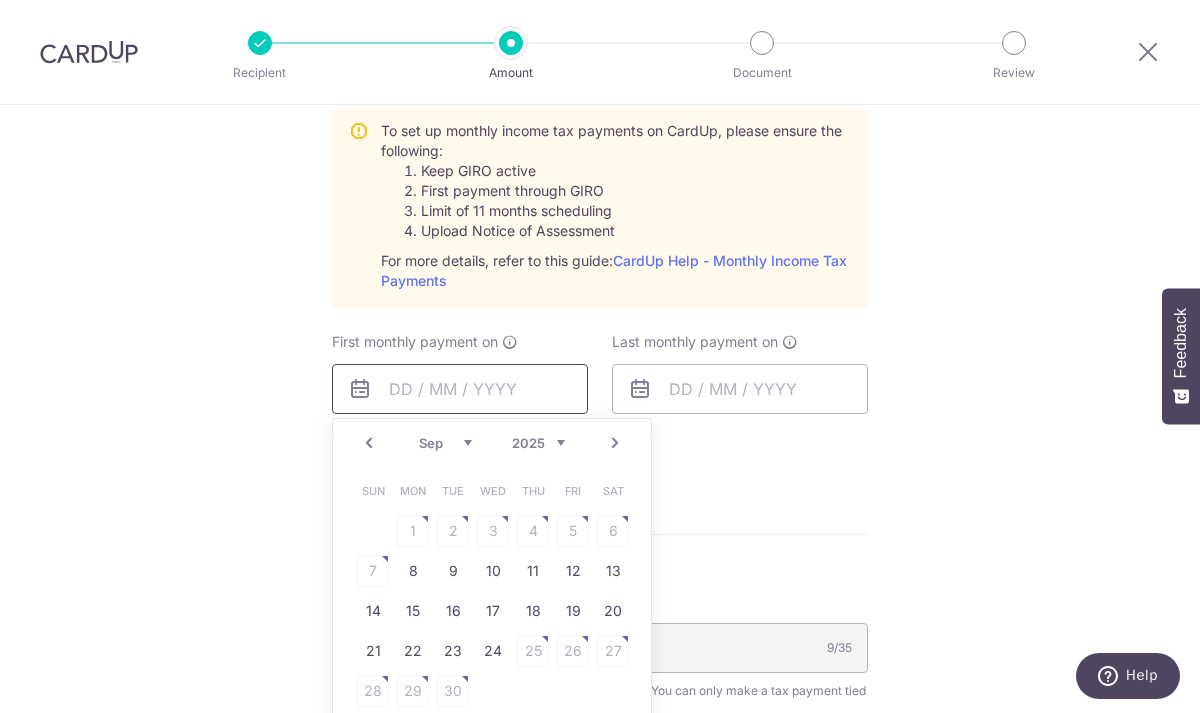 scroll, scrollTop: 952, scrollLeft: 0, axis: vertical 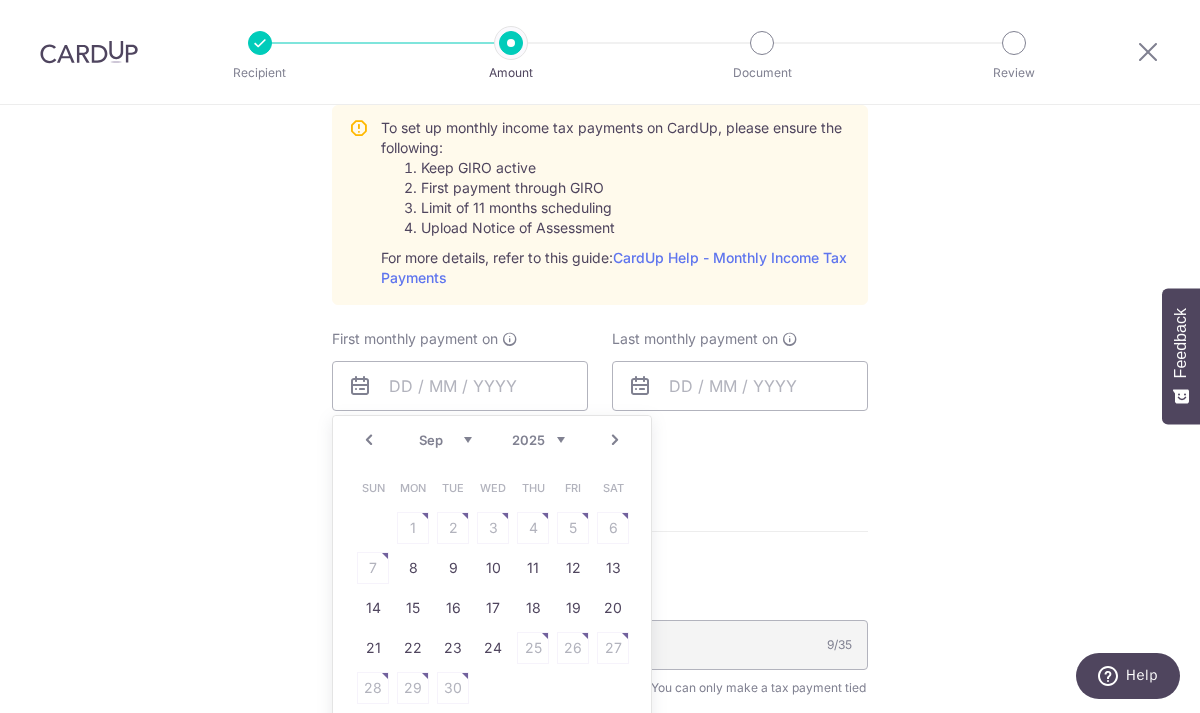 click on "Prev" at bounding box center [369, 440] 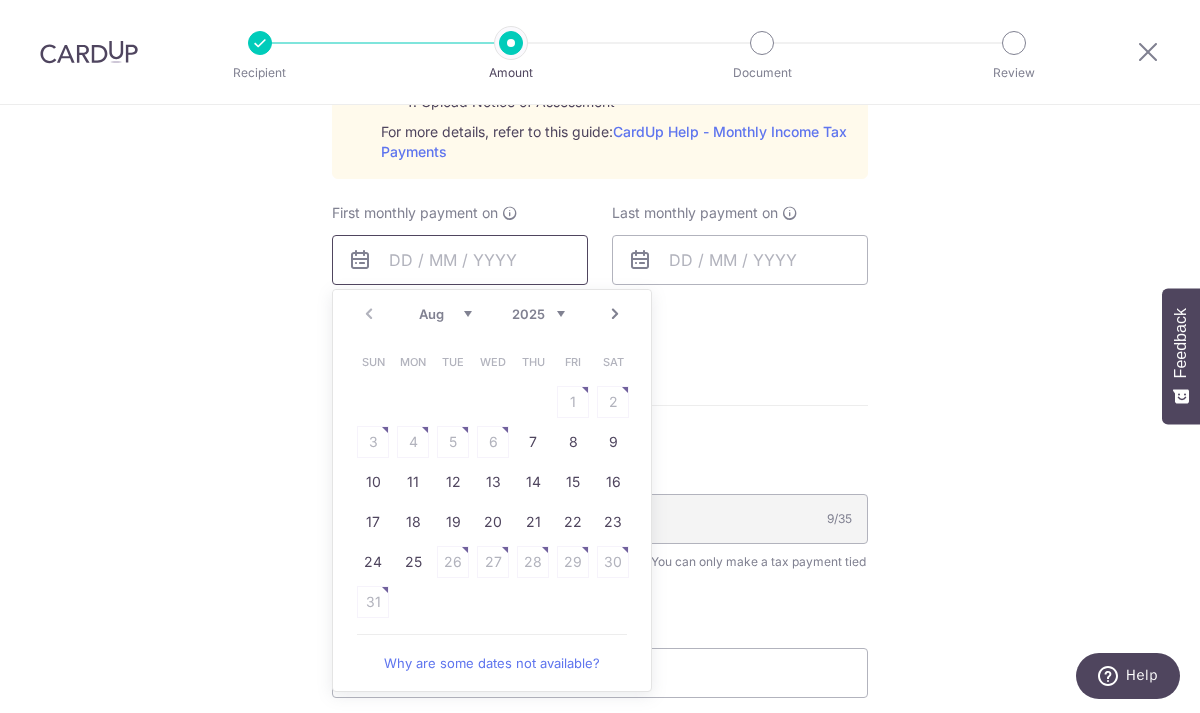 scroll, scrollTop: 1085, scrollLeft: 0, axis: vertical 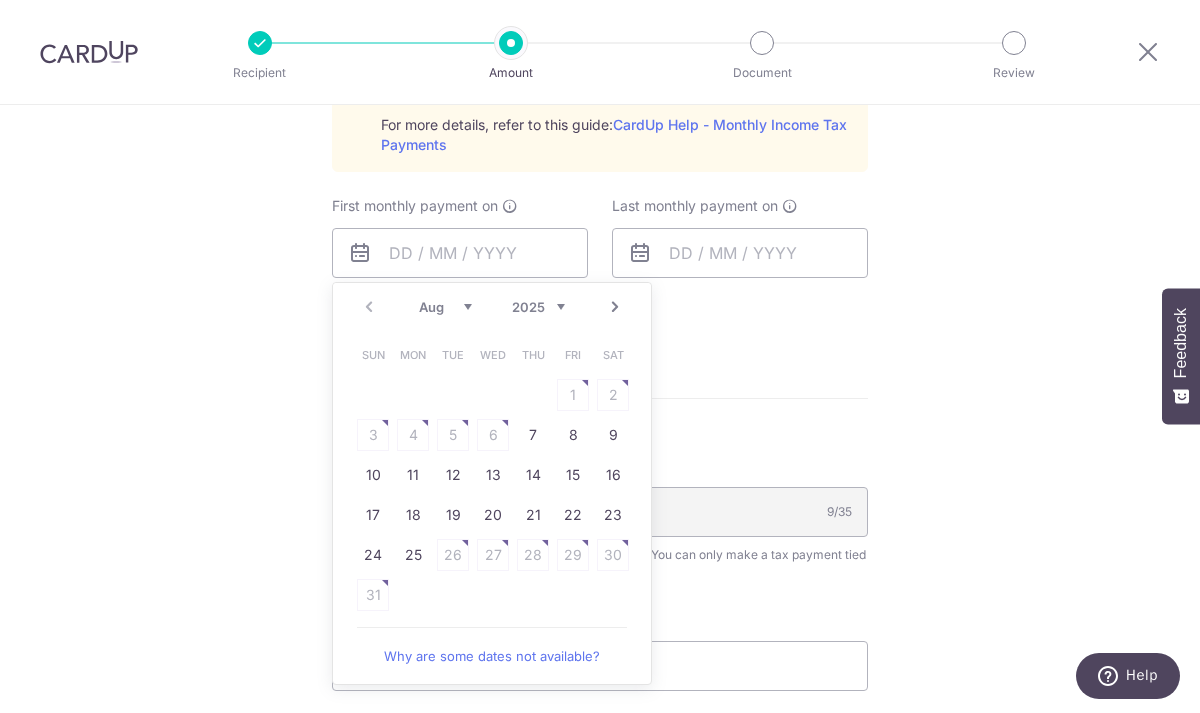 click on "Why are some dates not available?" at bounding box center [492, 656] 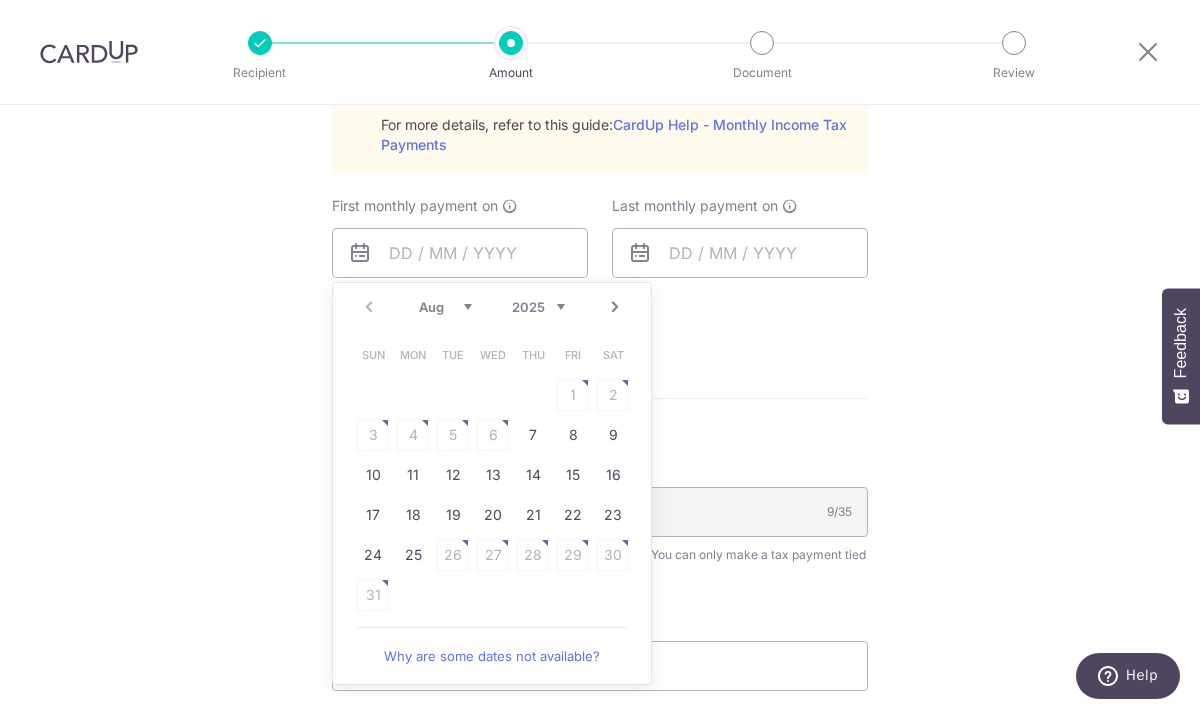 click on "Next" at bounding box center (615, 307) 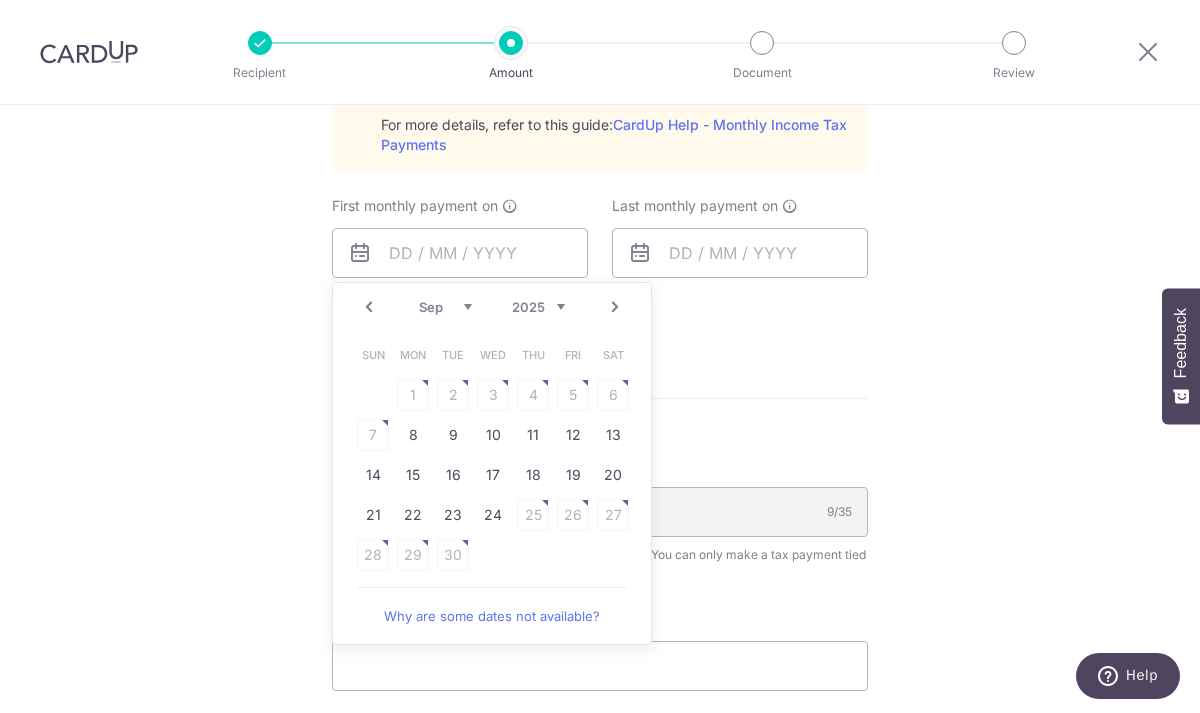 click on "Prev" at bounding box center (369, 307) 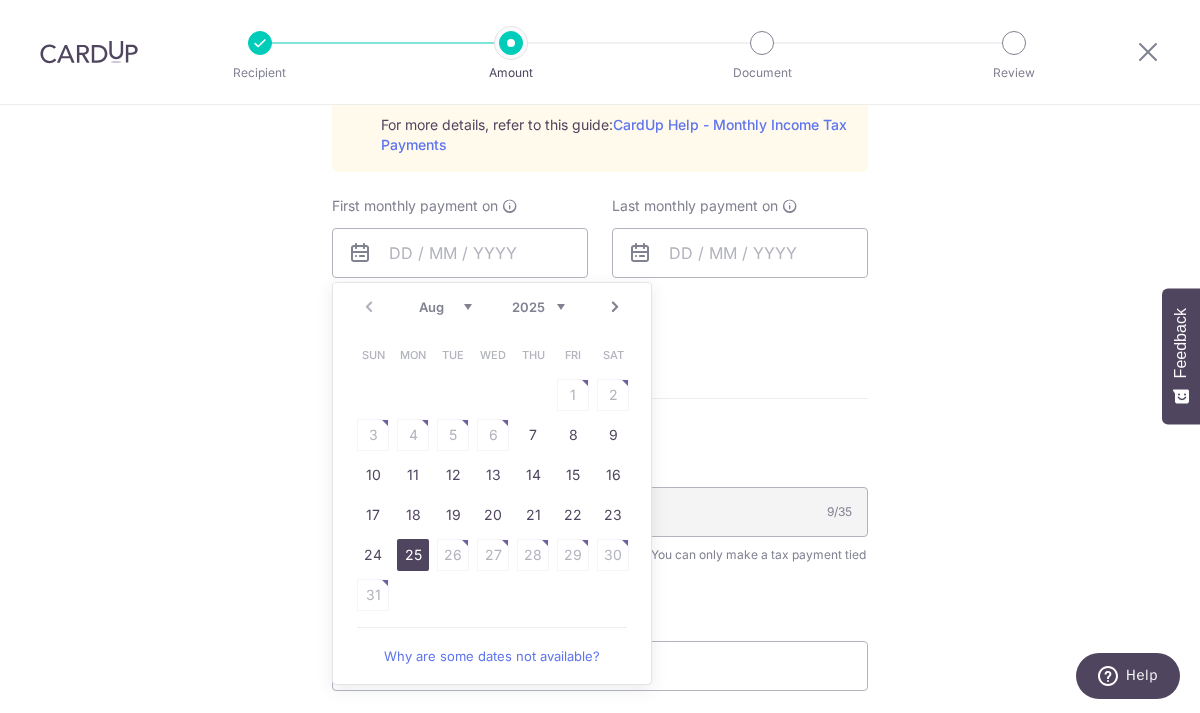 click on "25" at bounding box center [413, 555] 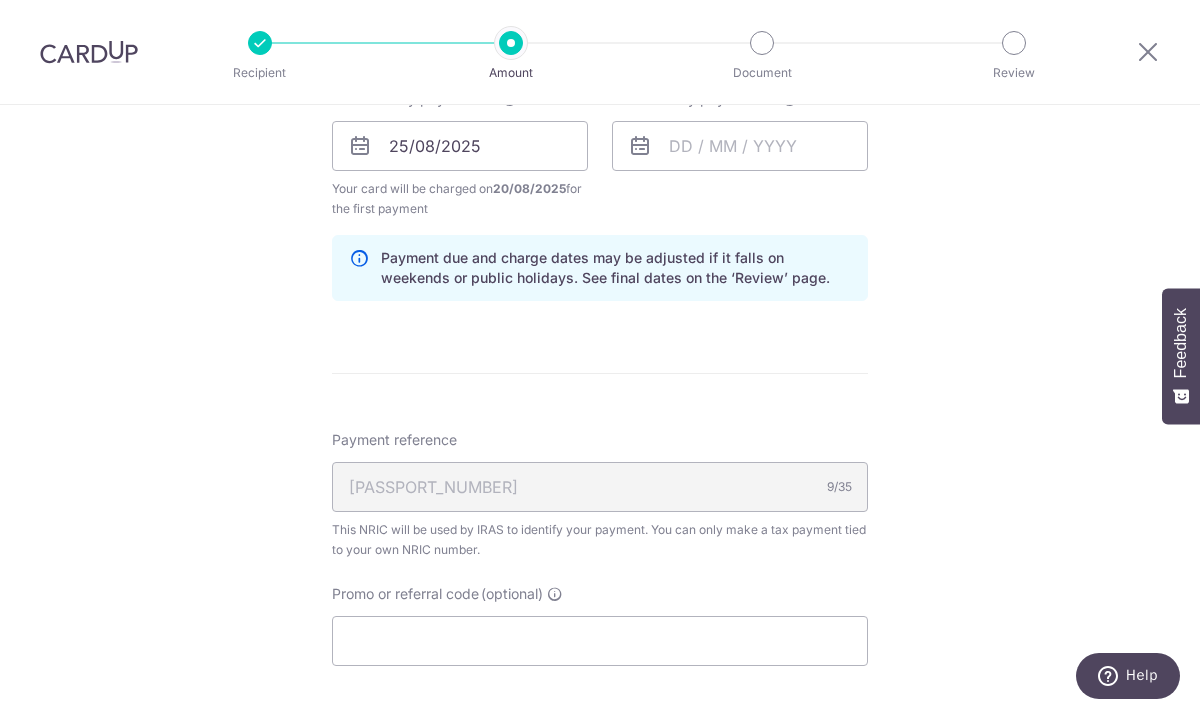 scroll, scrollTop: 1208, scrollLeft: 0, axis: vertical 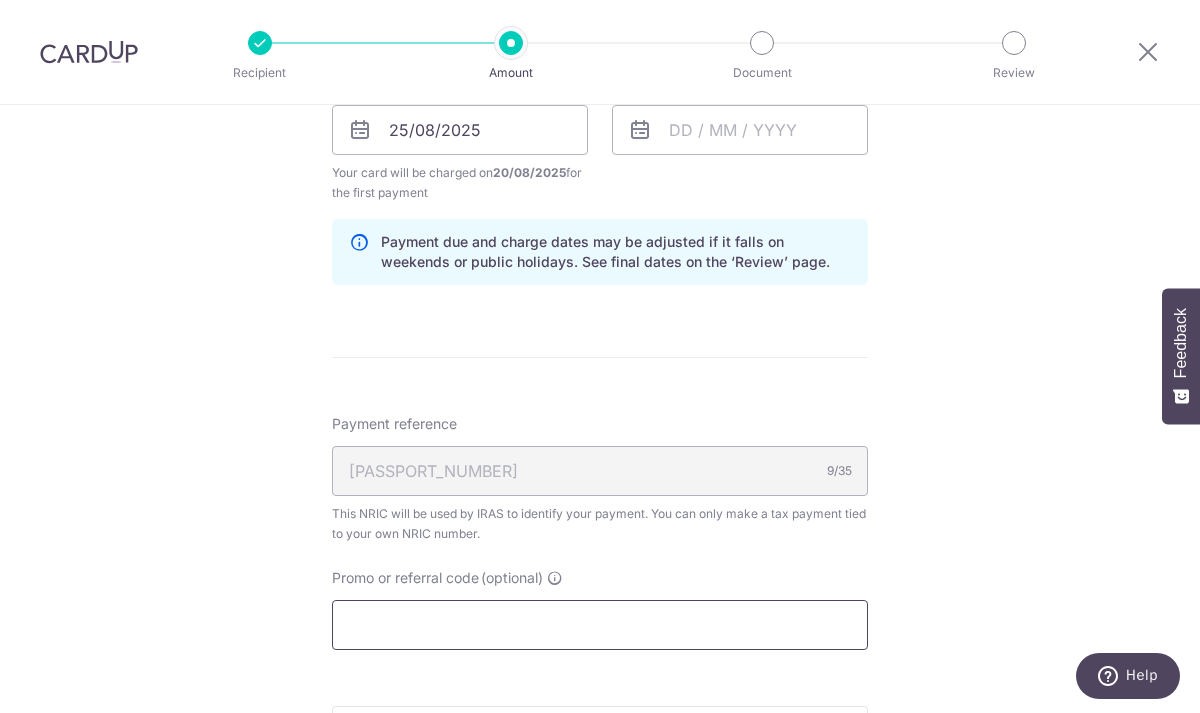 click on "Promo or referral code
(optional)" at bounding box center [600, 625] 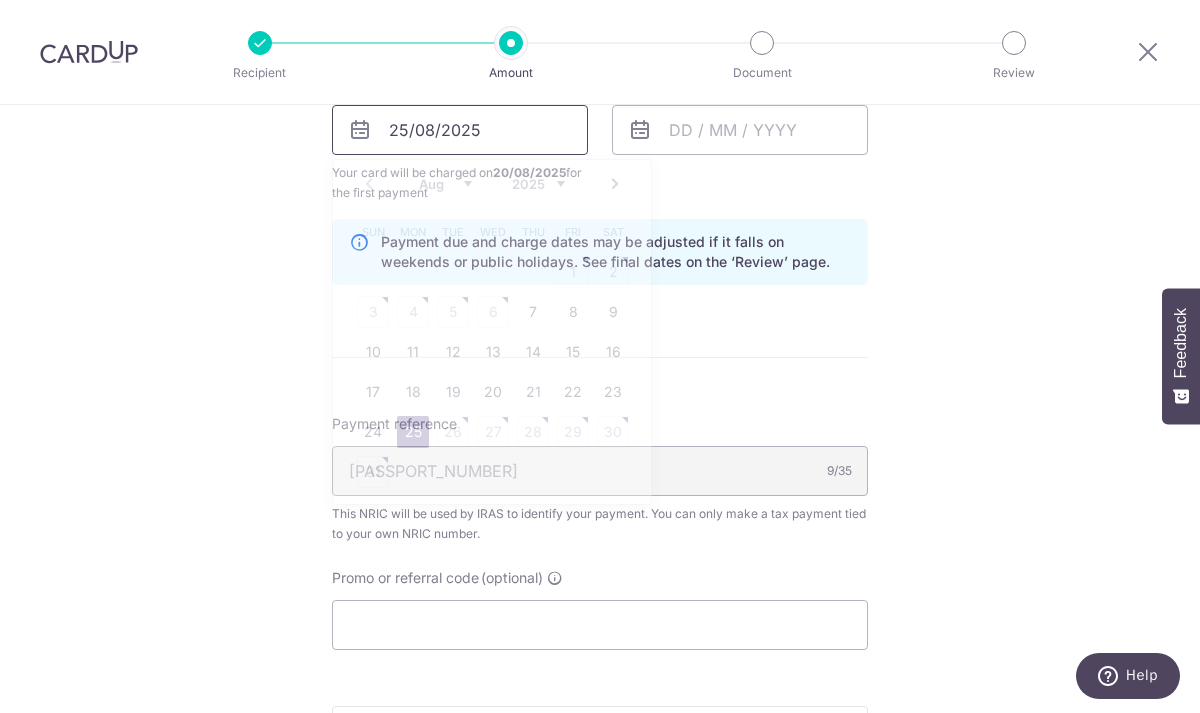 click on "25/08/2025" at bounding box center (460, 130) 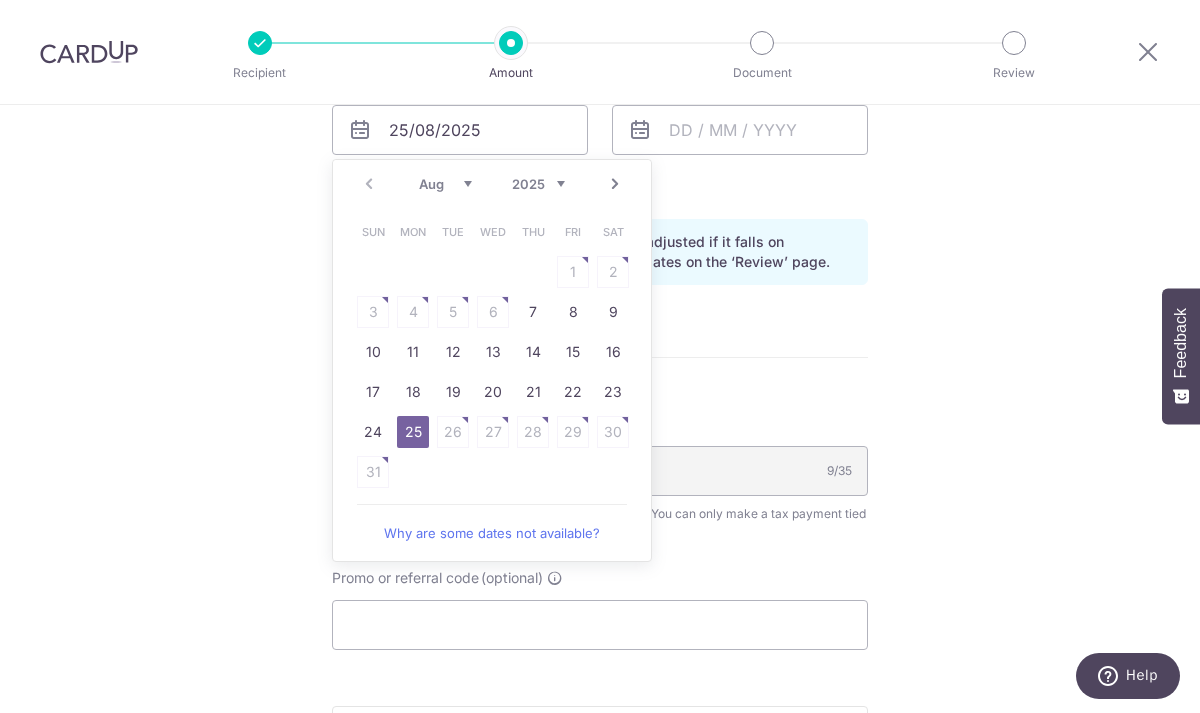 click on "Next" at bounding box center [615, 184] 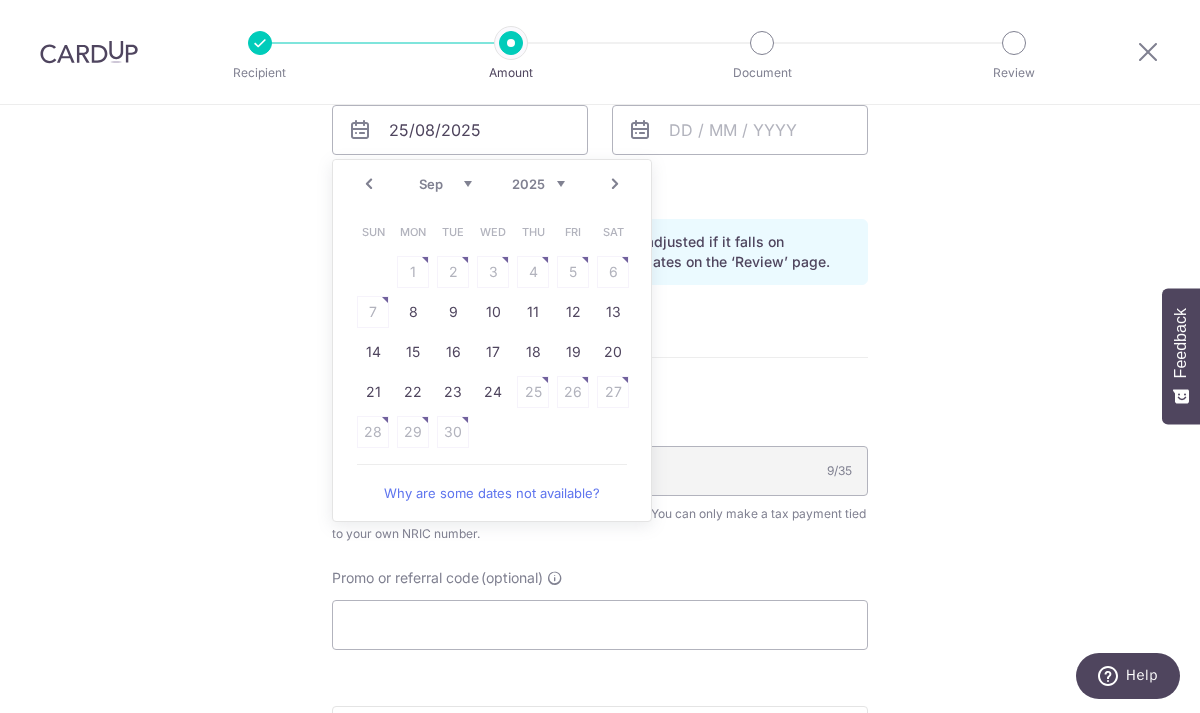 click on "Prev" at bounding box center [369, 184] 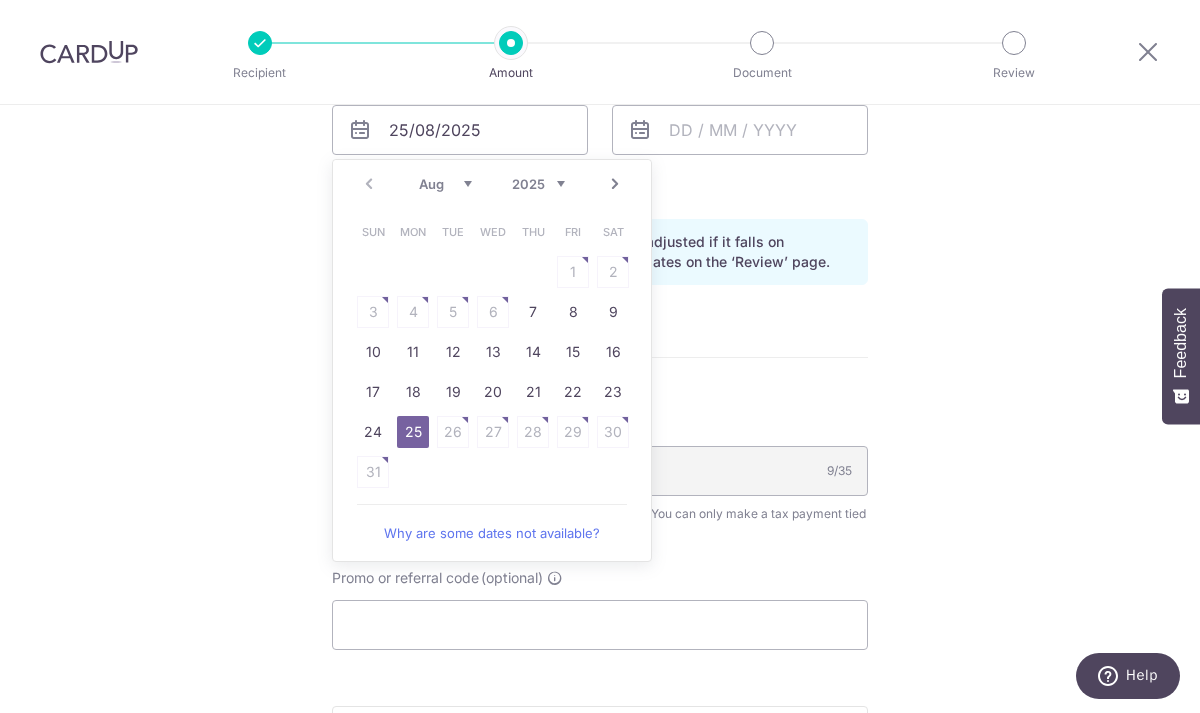click on "Why are some dates not available?" at bounding box center [492, 533] 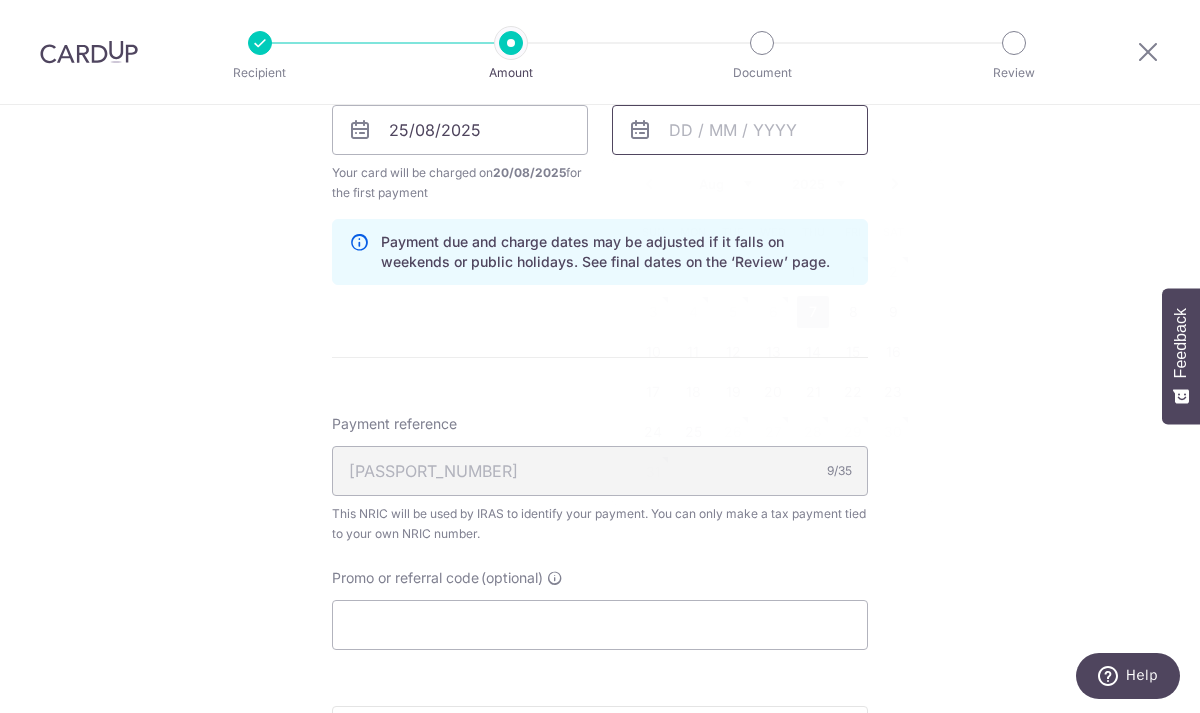 click at bounding box center [740, 130] 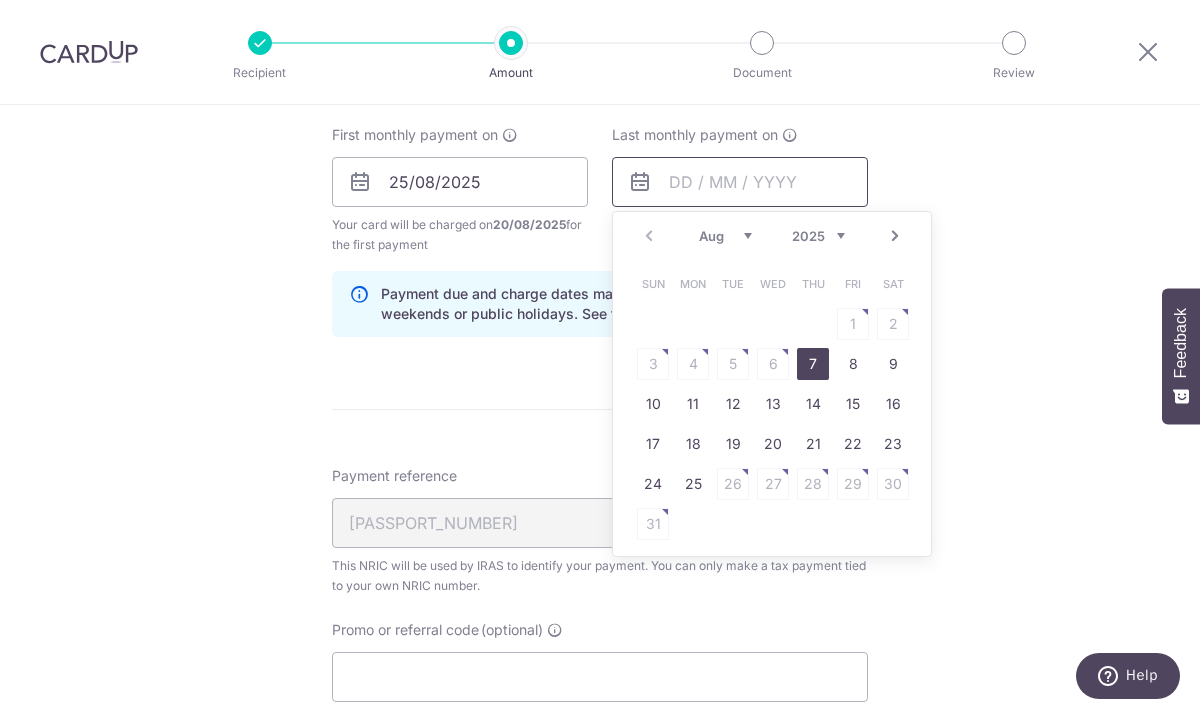 scroll, scrollTop: 1163, scrollLeft: 0, axis: vertical 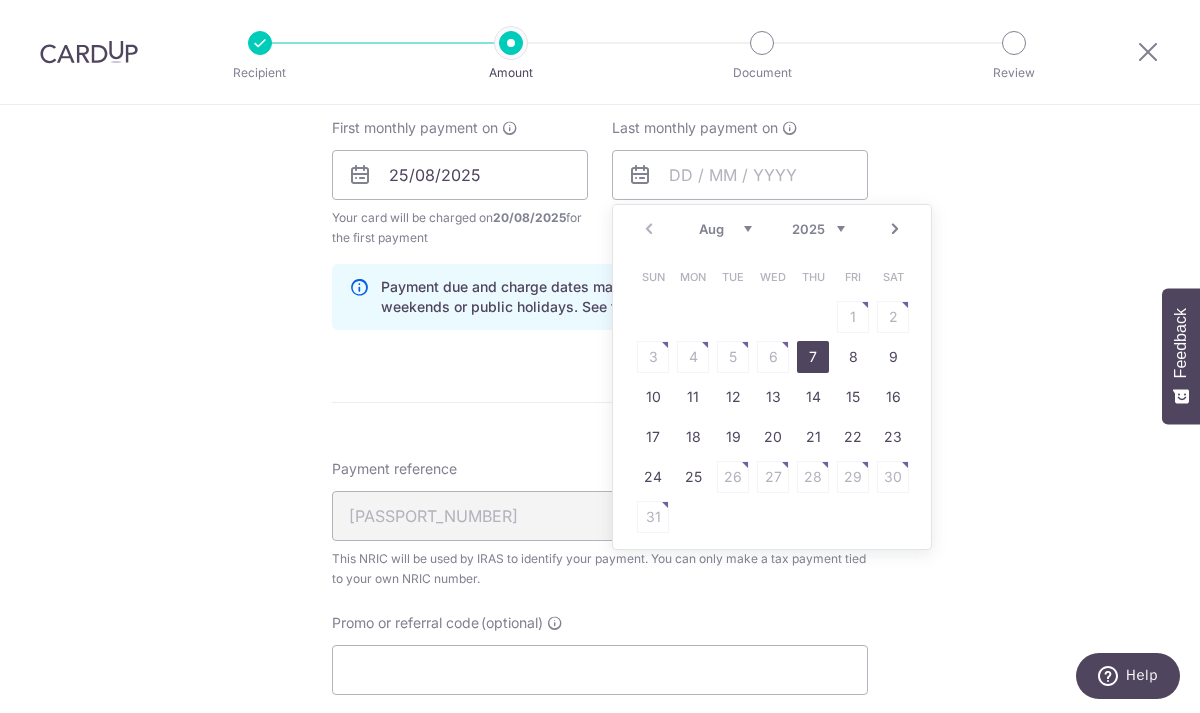 click on "2025 2026" at bounding box center [818, 229] 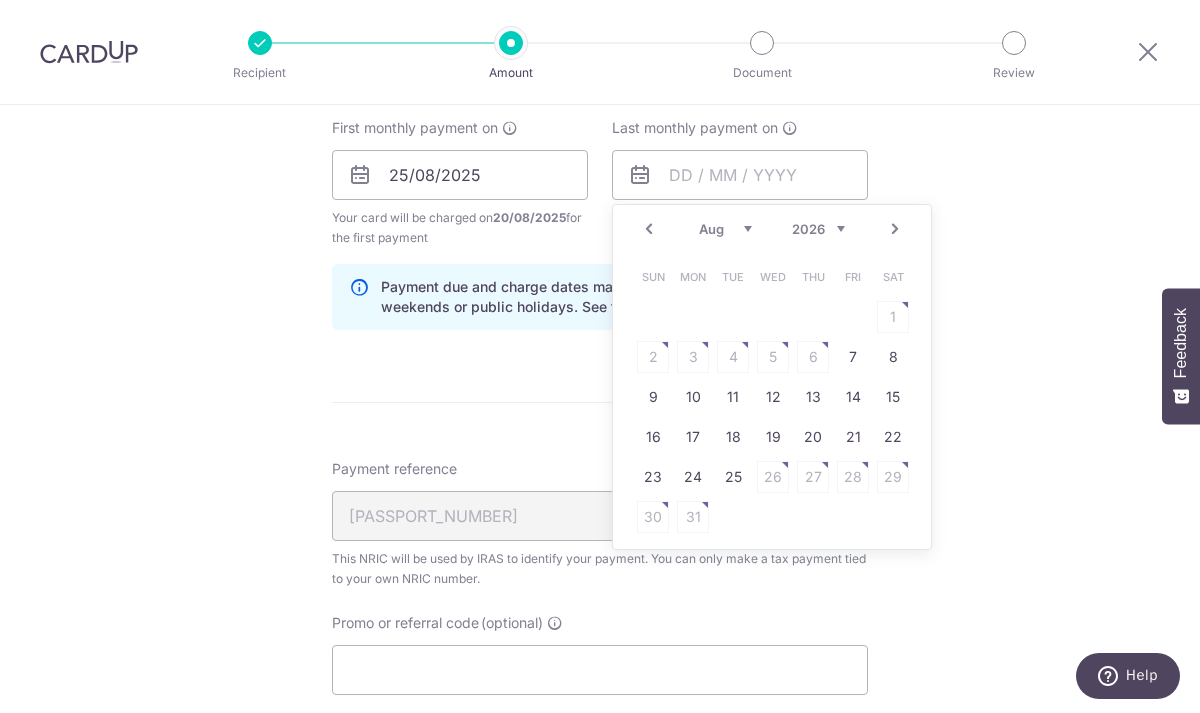 click on "Jan Feb Mar Apr May Jun Jul Aug Sep" at bounding box center (725, 229) 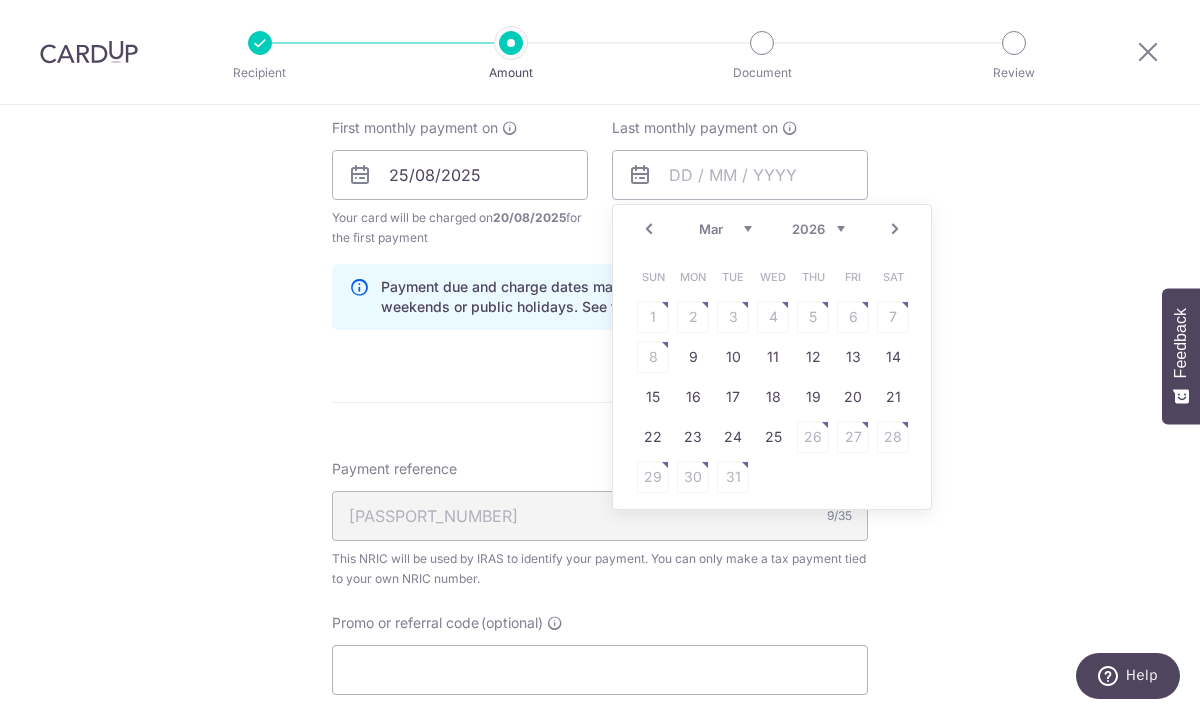 click on "Jan Feb Mar Apr May Jun Jul Aug Sep" at bounding box center (725, 229) 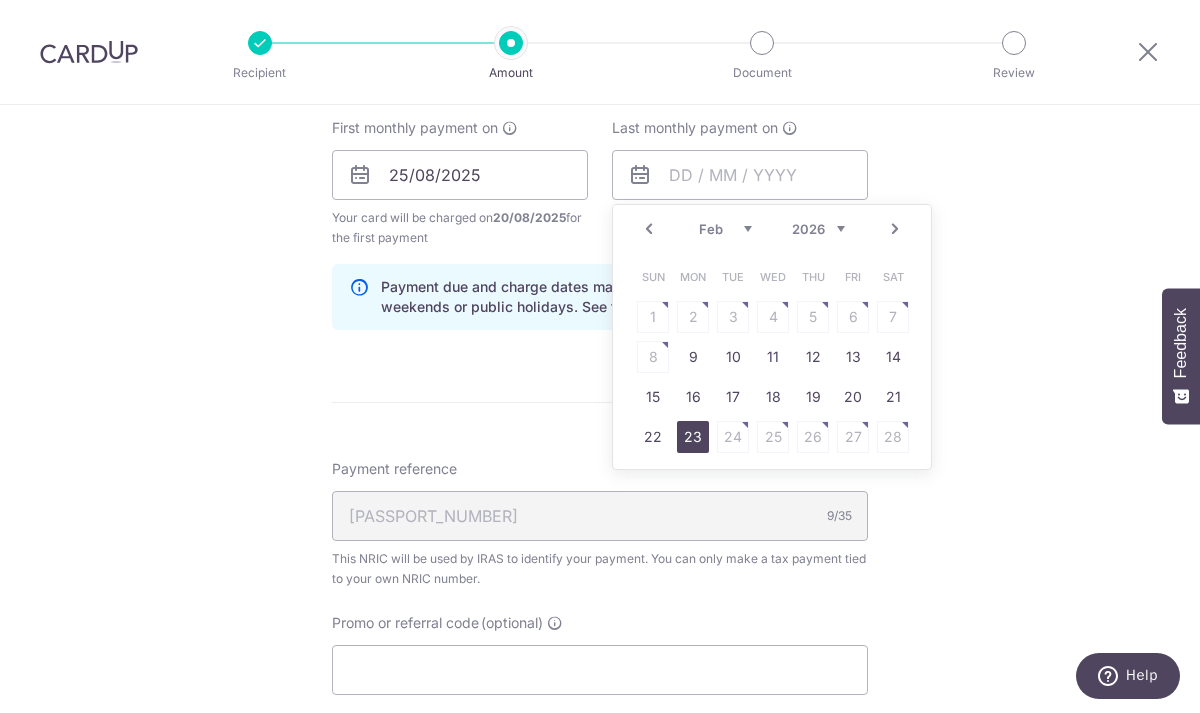 click on "23" at bounding box center [693, 437] 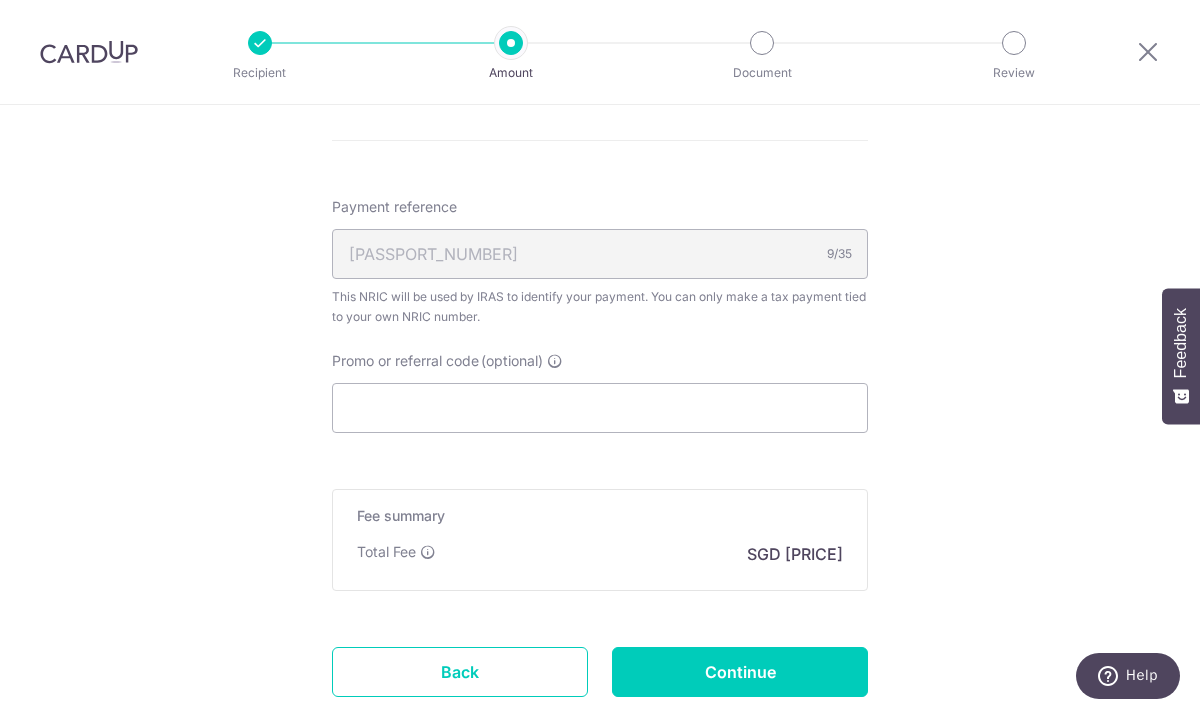 scroll, scrollTop: 1559, scrollLeft: 0, axis: vertical 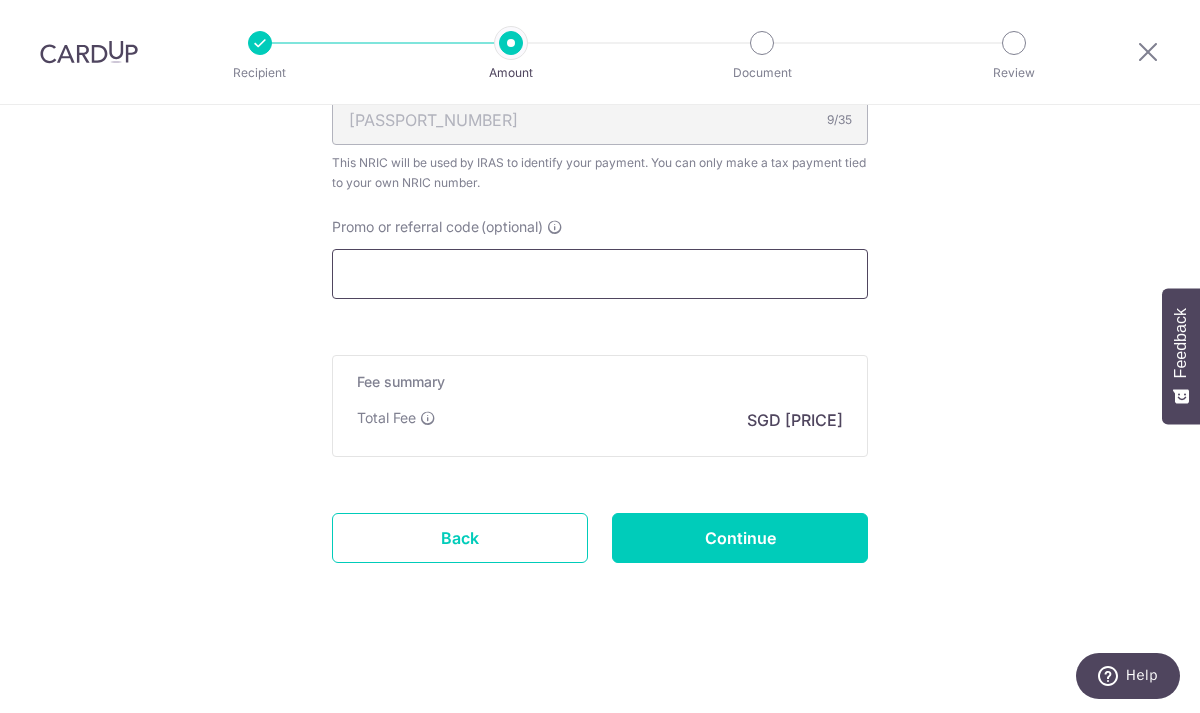 click on "Promo or referral code
(optional)" at bounding box center [600, 274] 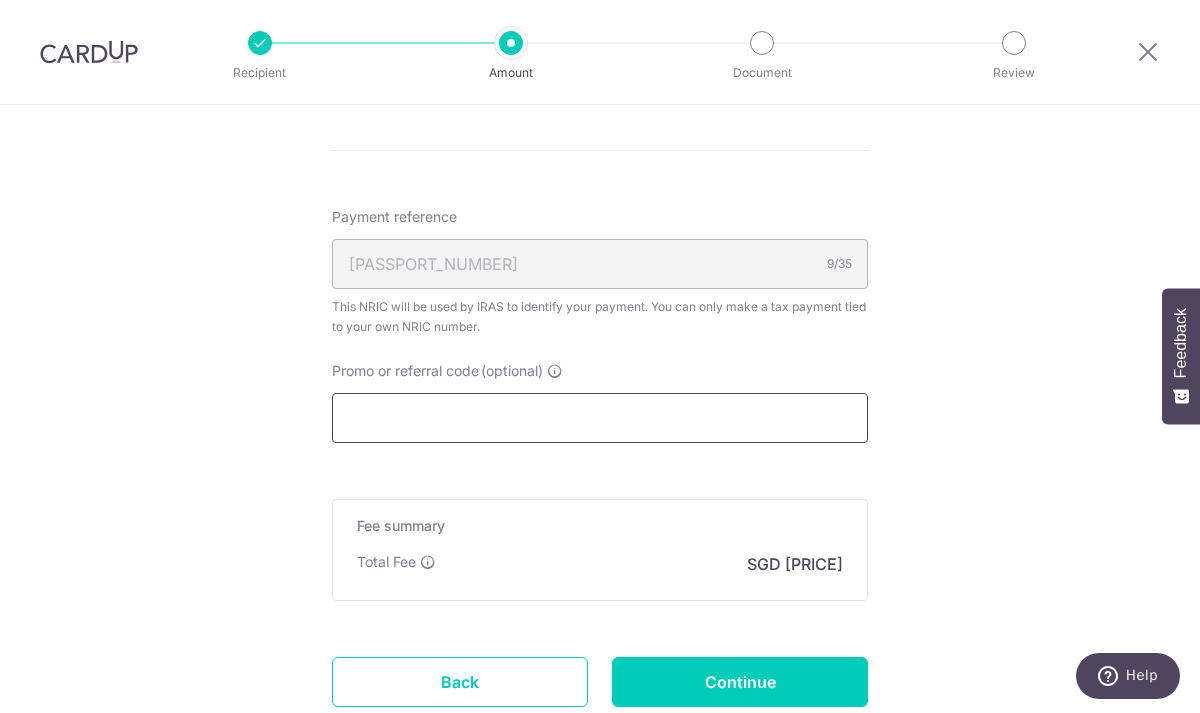scroll, scrollTop: 1417, scrollLeft: 0, axis: vertical 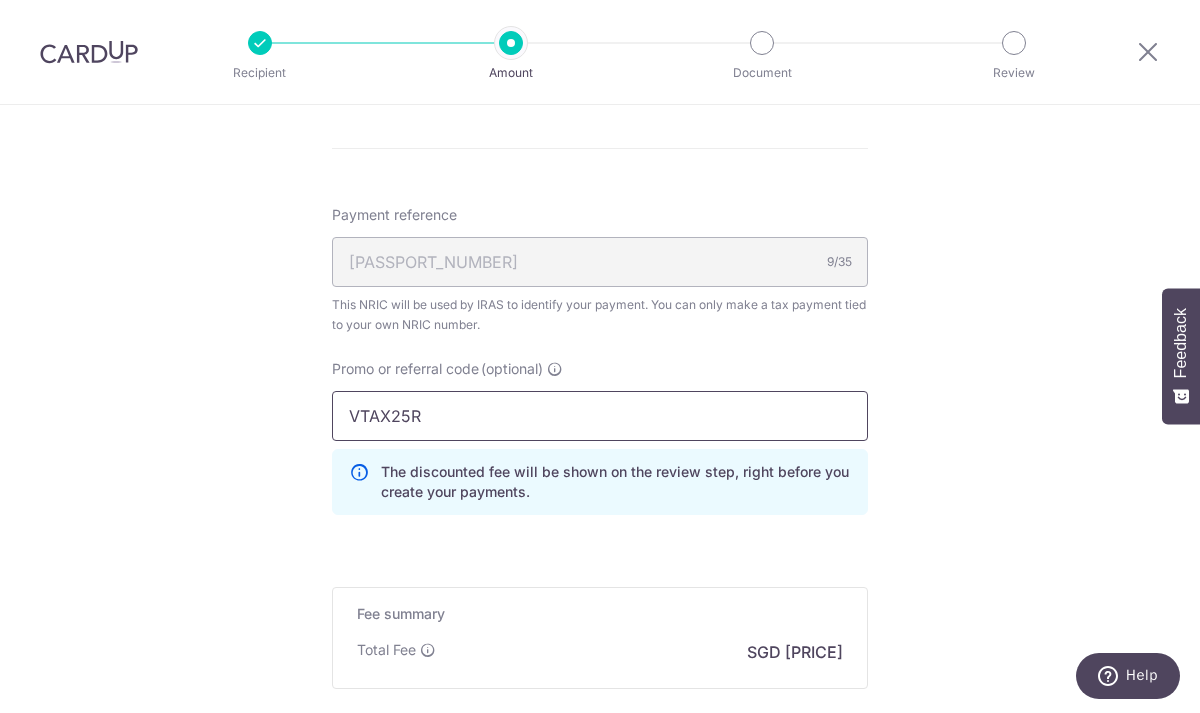 type on "VTAX25R" 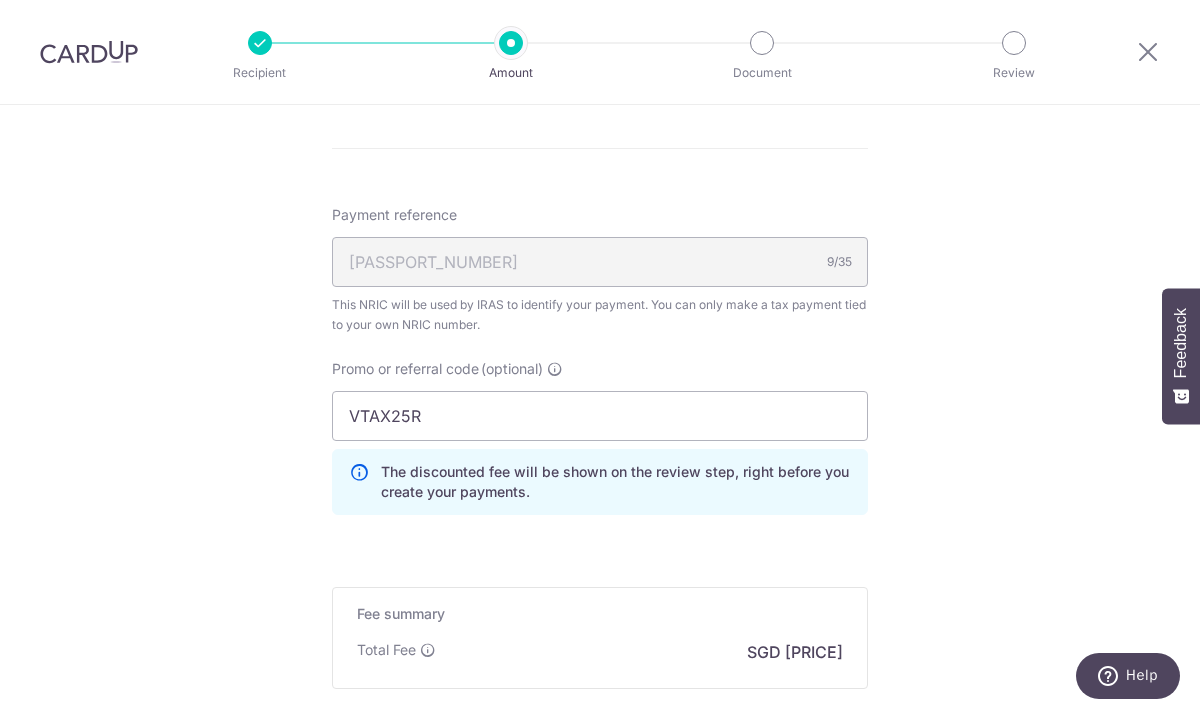 click on "Enter one-time or monthly payment amount
SGD
1,666.54
1666.54
The  total tax payment amounts scheduled  should not exceed the outstanding balance in your latest Statement of Account.
Select Card
**** 5473
Add credit card
Your Cards
**** 5473
**** 1001
Secure 256-bit SSL
Text
New card details" at bounding box center [600, -165] 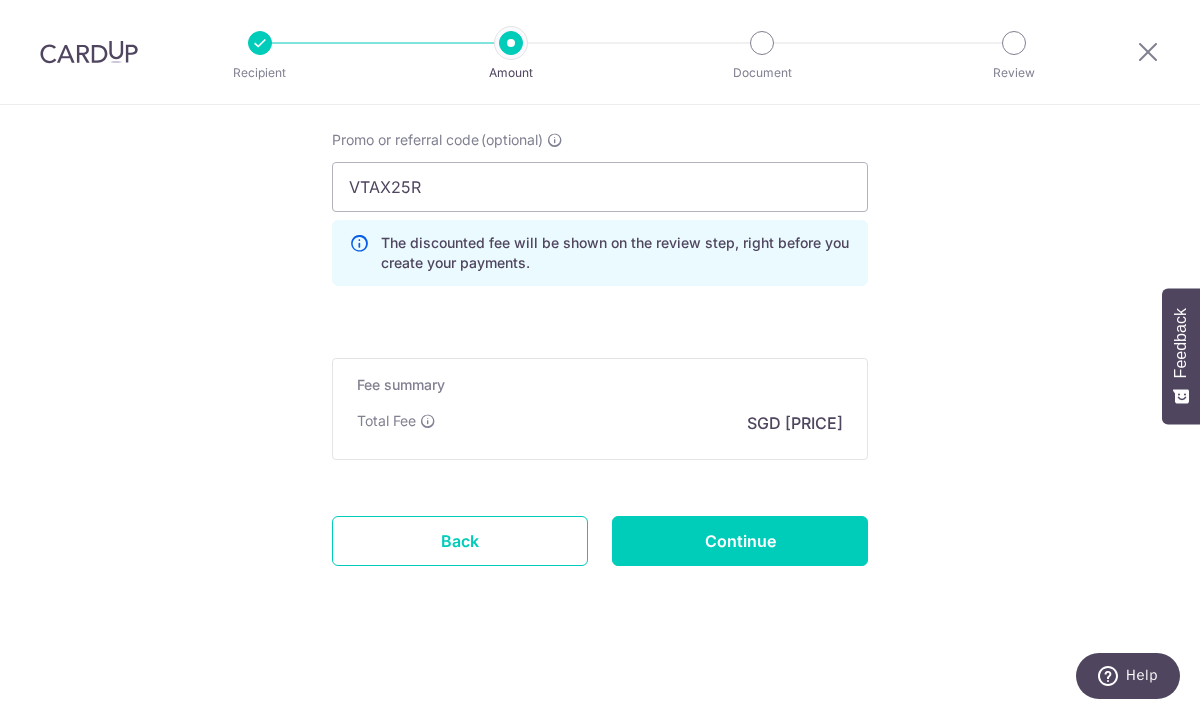 scroll, scrollTop: 1648, scrollLeft: 0, axis: vertical 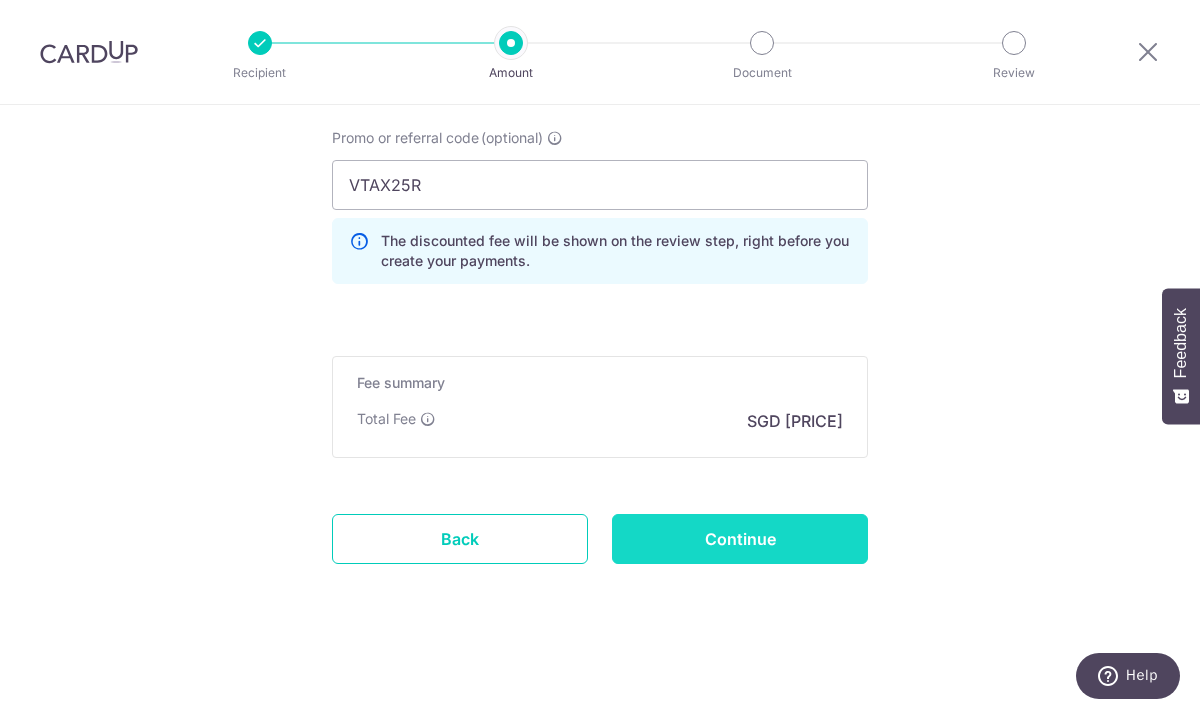 click on "Continue" at bounding box center [740, 539] 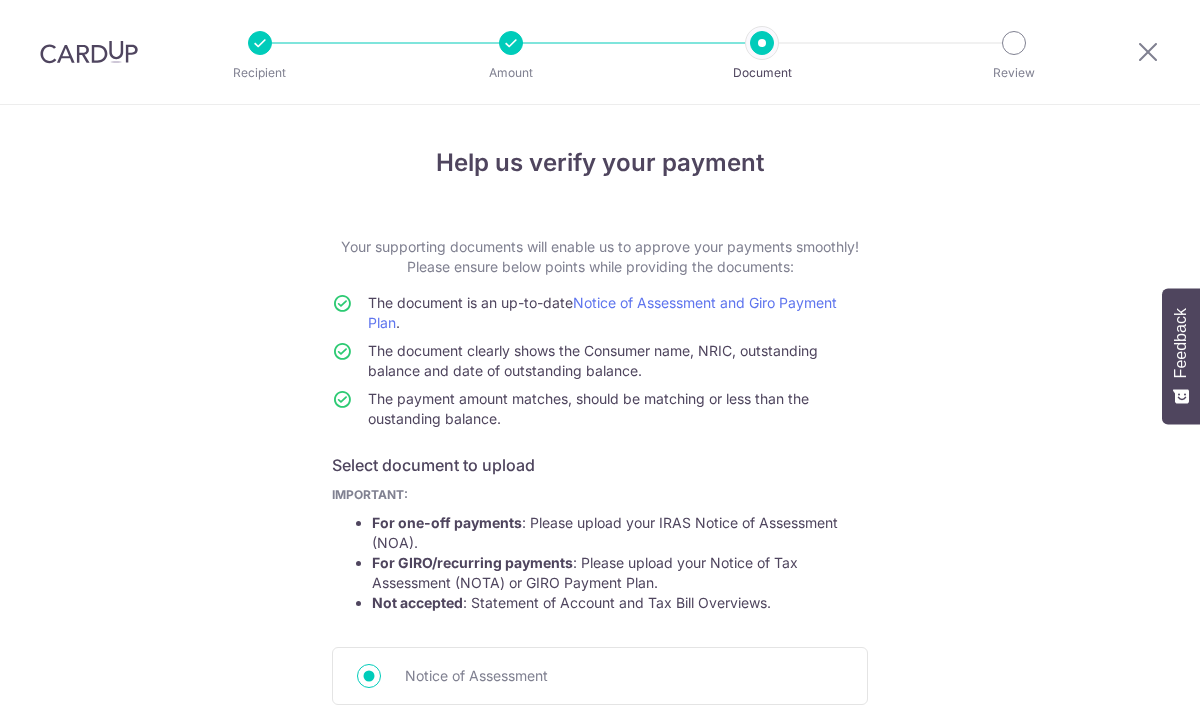 scroll, scrollTop: 0, scrollLeft: 0, axis: both 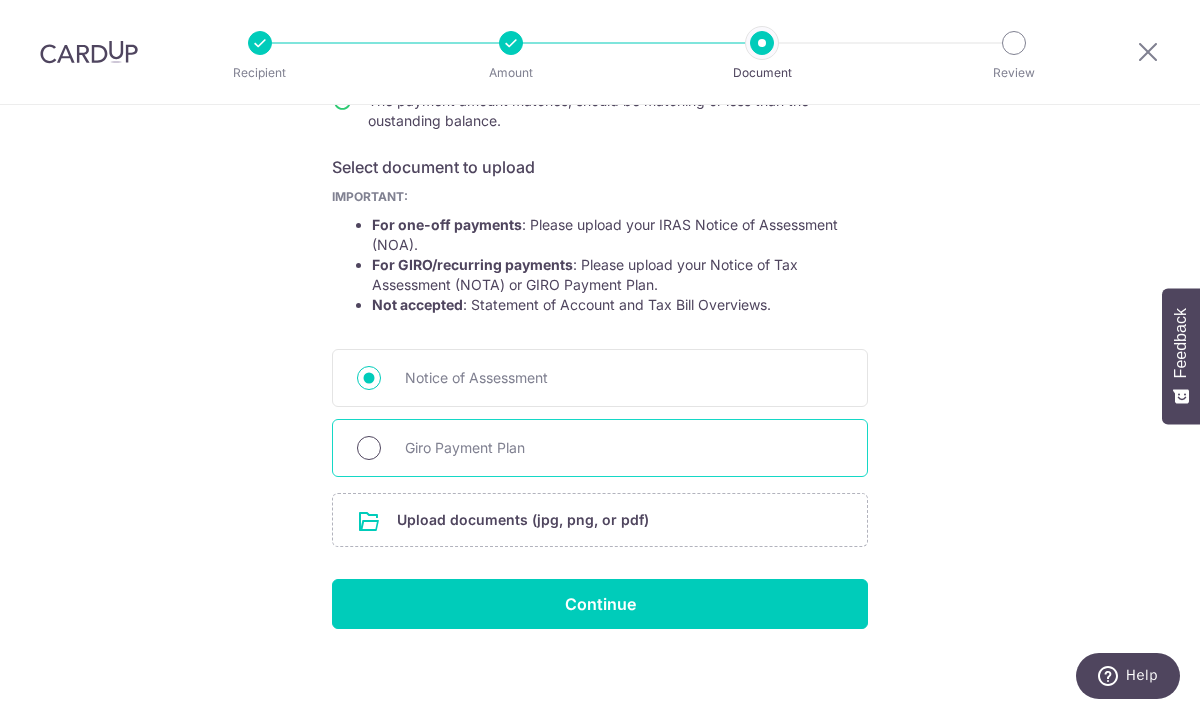 click on "Giro Payment Plan" at bounding box center (369, 448) 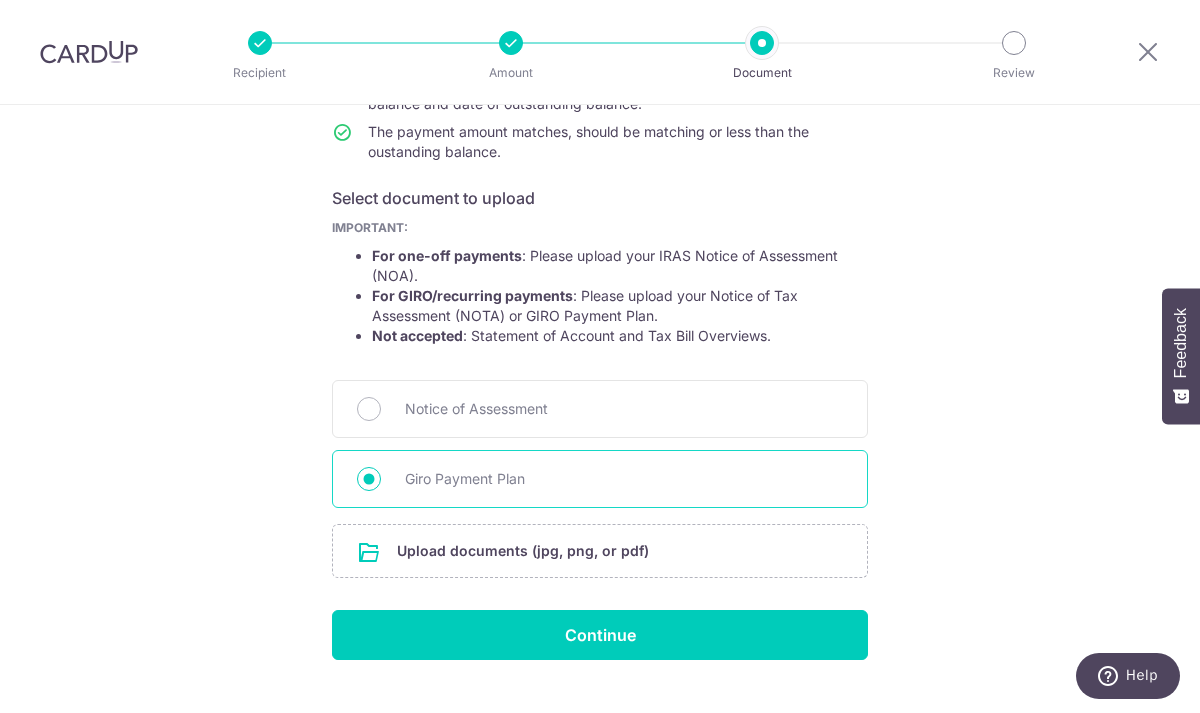 scroll, scrollTop: 278, scrollLeft: 0, axis: vertical 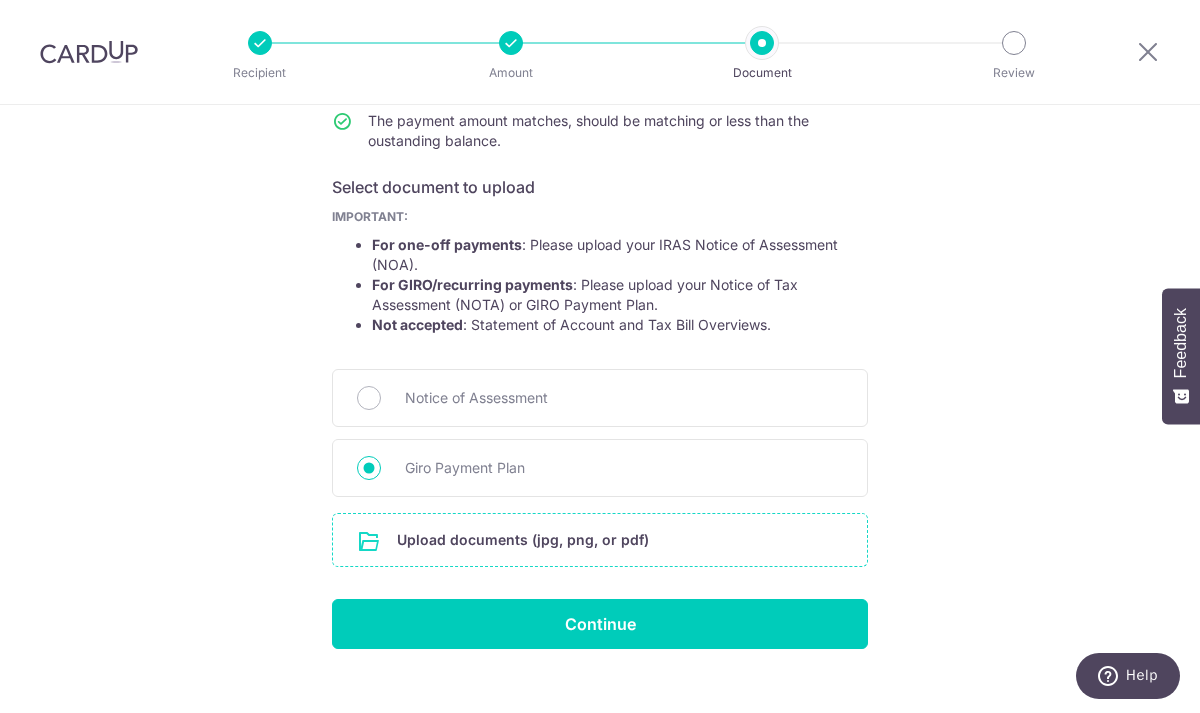click at bounding box center [600, 540] 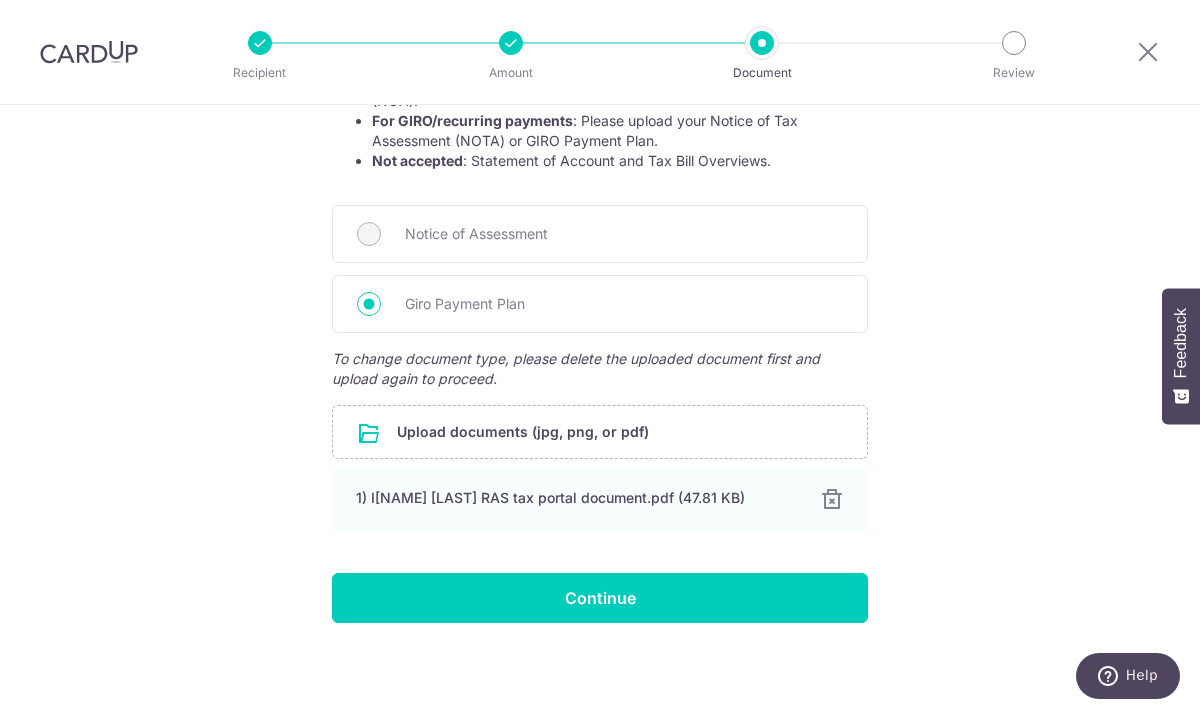 scroll, scrollTop: 446, scrollLeft: 0, axis: vertical 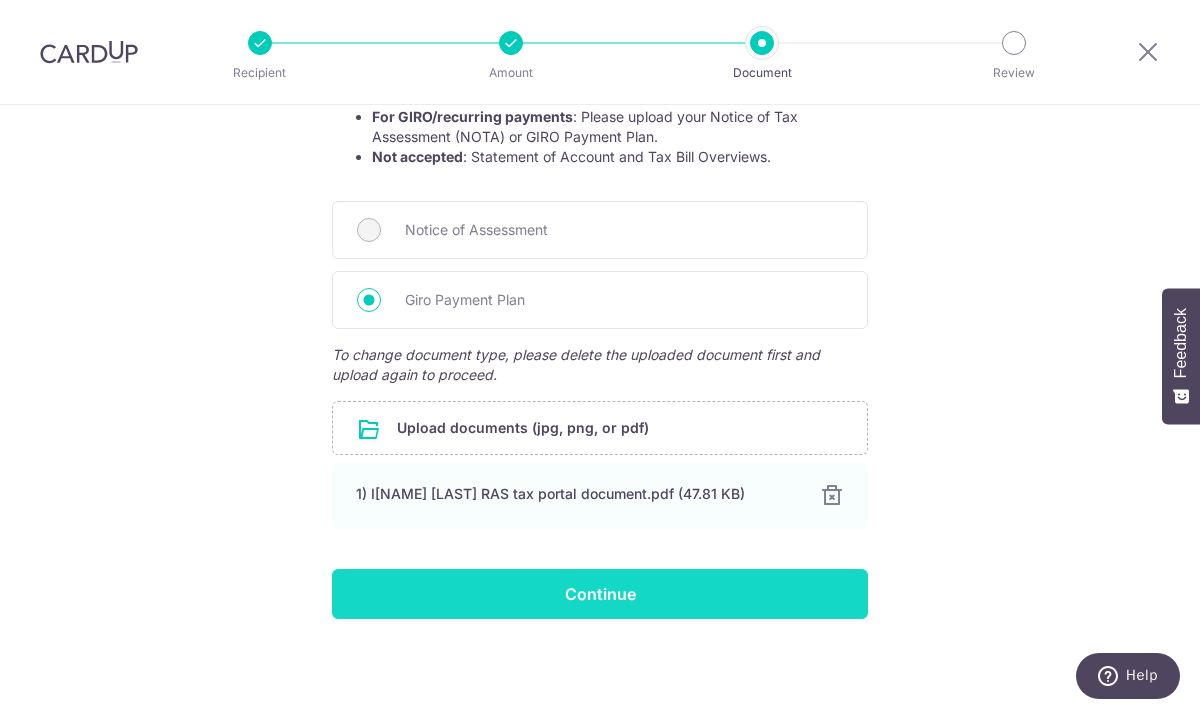 click on "Continue" at bounding box center [600, 594] 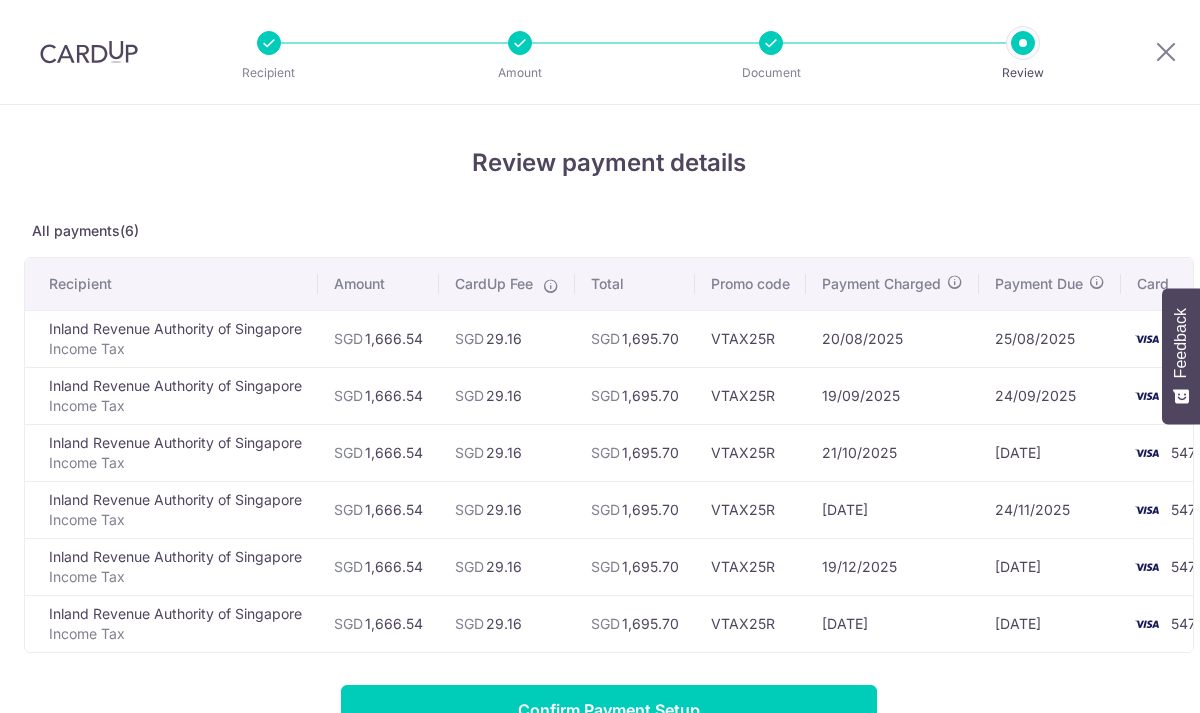 scroll, scrollTop: 0, scrollLeft: 0, axis: both 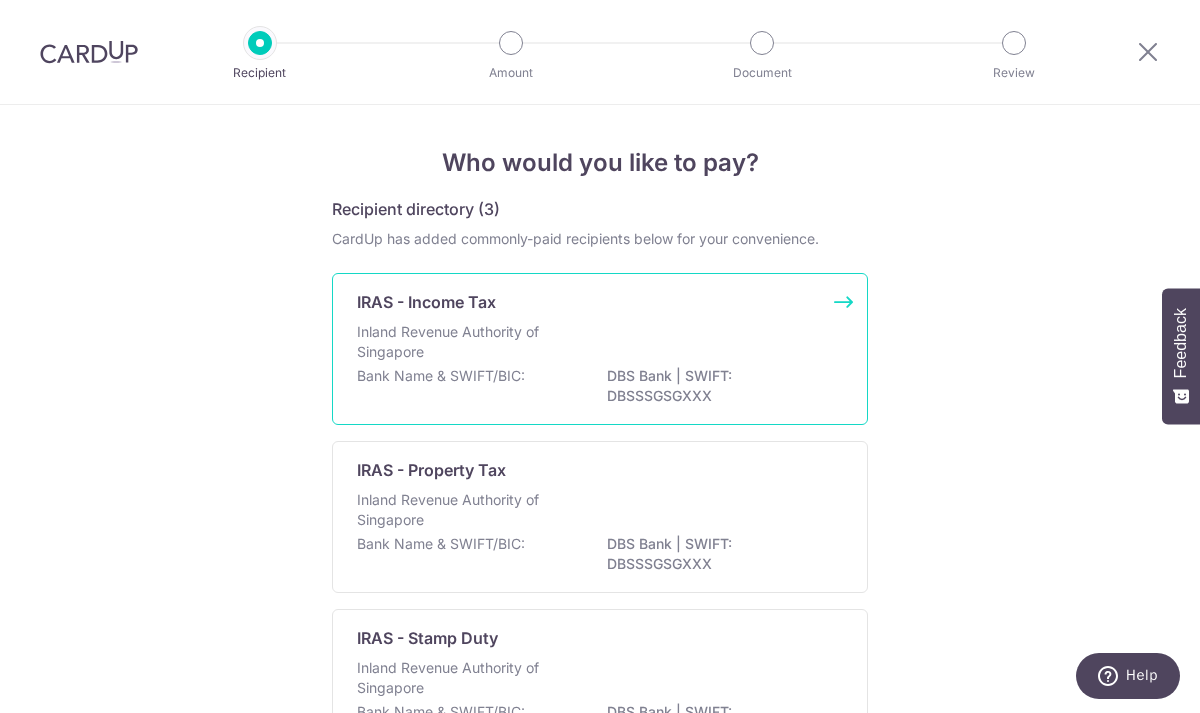 click on "Inland Revenue Authority of Singapore" at bounding box center (463, 342) 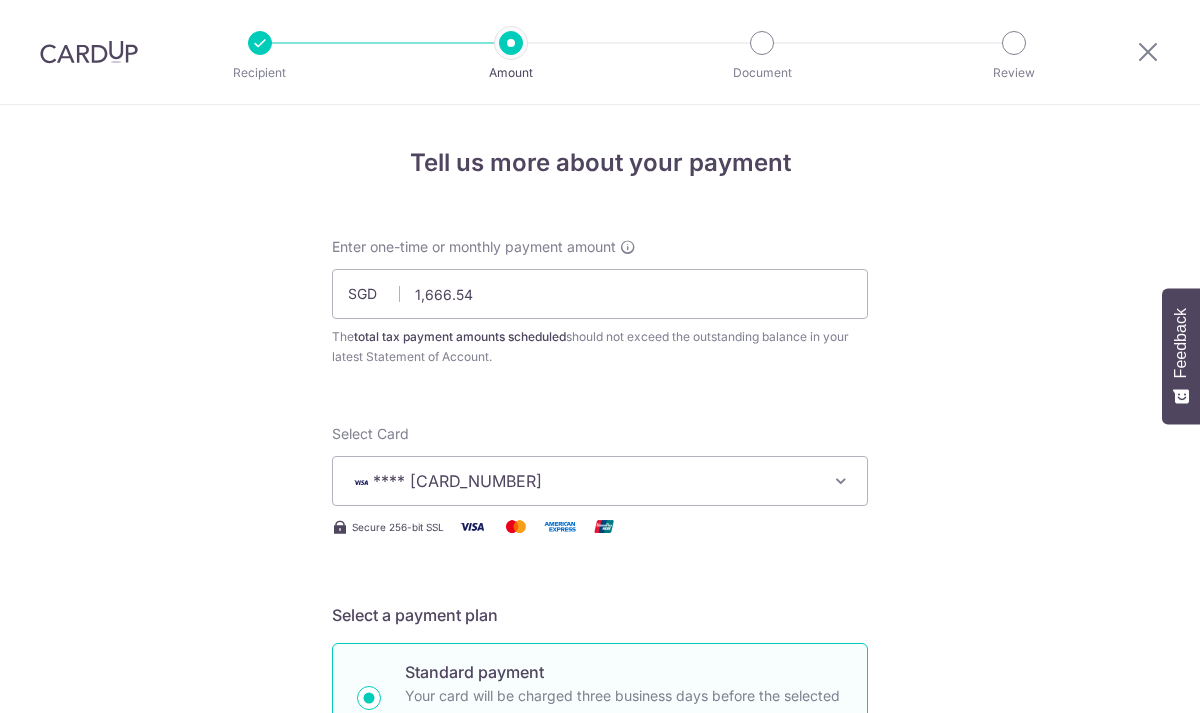scroll, scrollTop: 0, scrollLeft: 0, axis: both 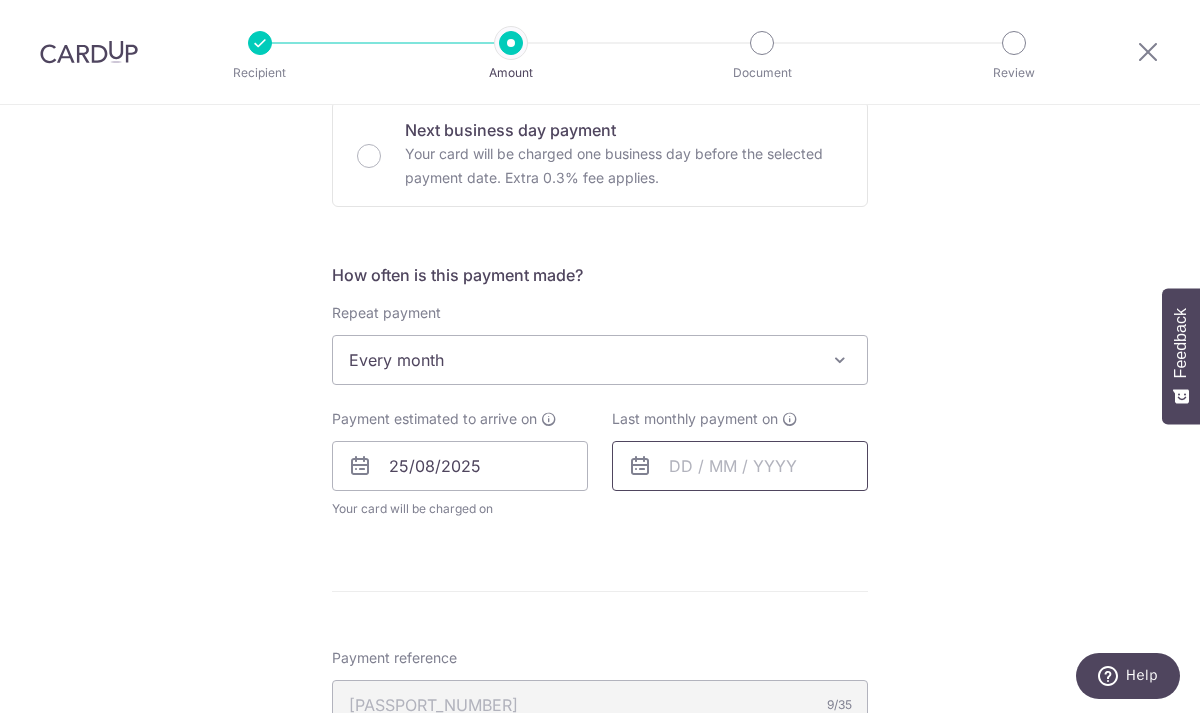 click at bounding box center (740, 466) 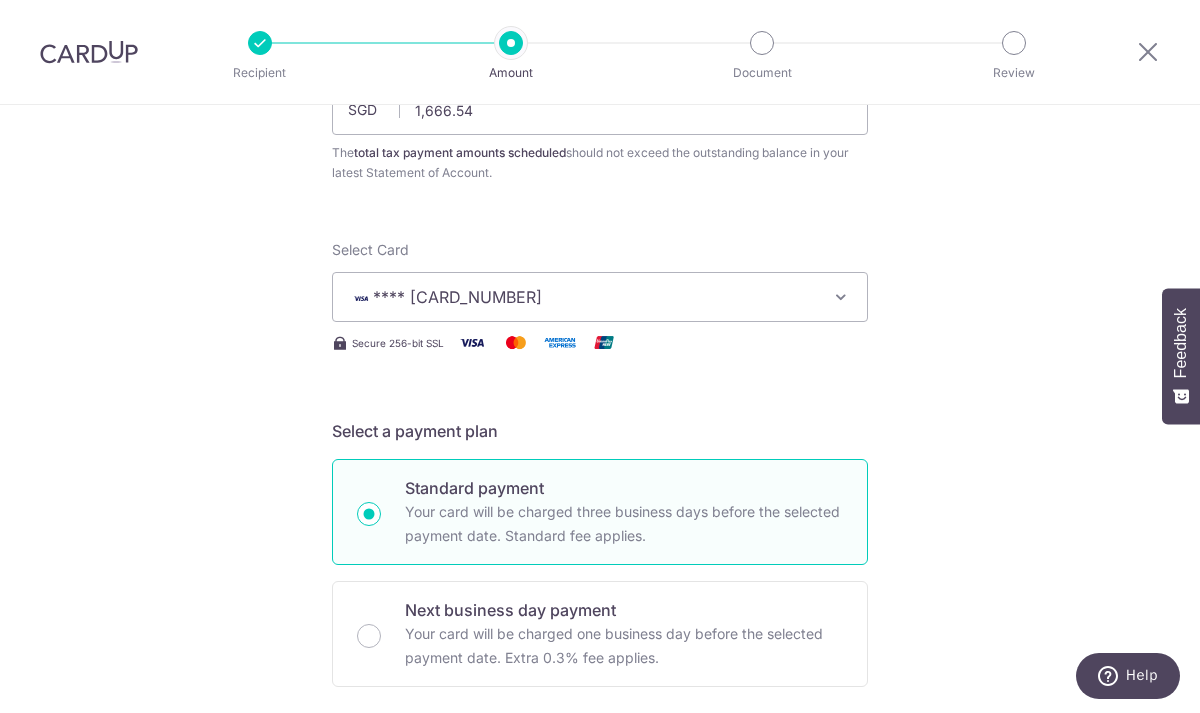 scroll, scrollTop: 196, scrollLeft: 0, axis: vertical 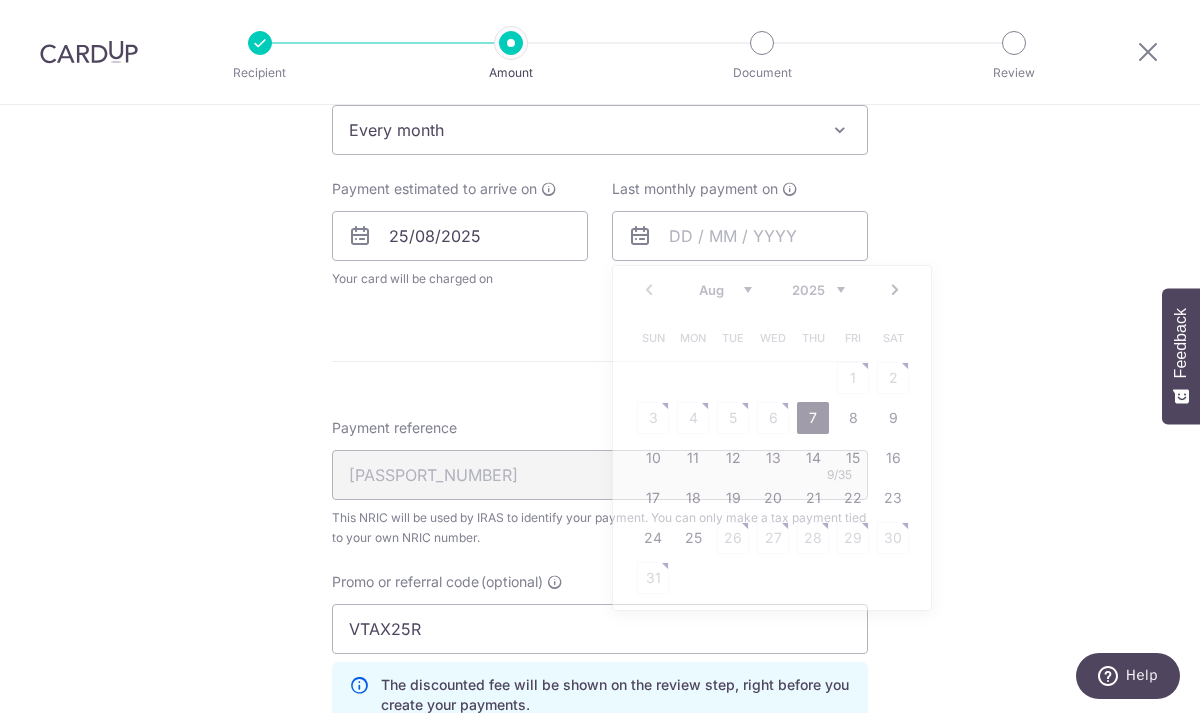click on "Enter one-time or monthly payment amount
SGD
1,666.54
1666.54
The  total tax payment amounts scheduled  should not exceed the outstanding balance in your latest Statement of Account.
Select Card
**** 5473
Add credit card
Your Cards
**** 5473
**** 1001
Secure 256-bit SSL
Text
New card details" at bounding box center (600, 203) 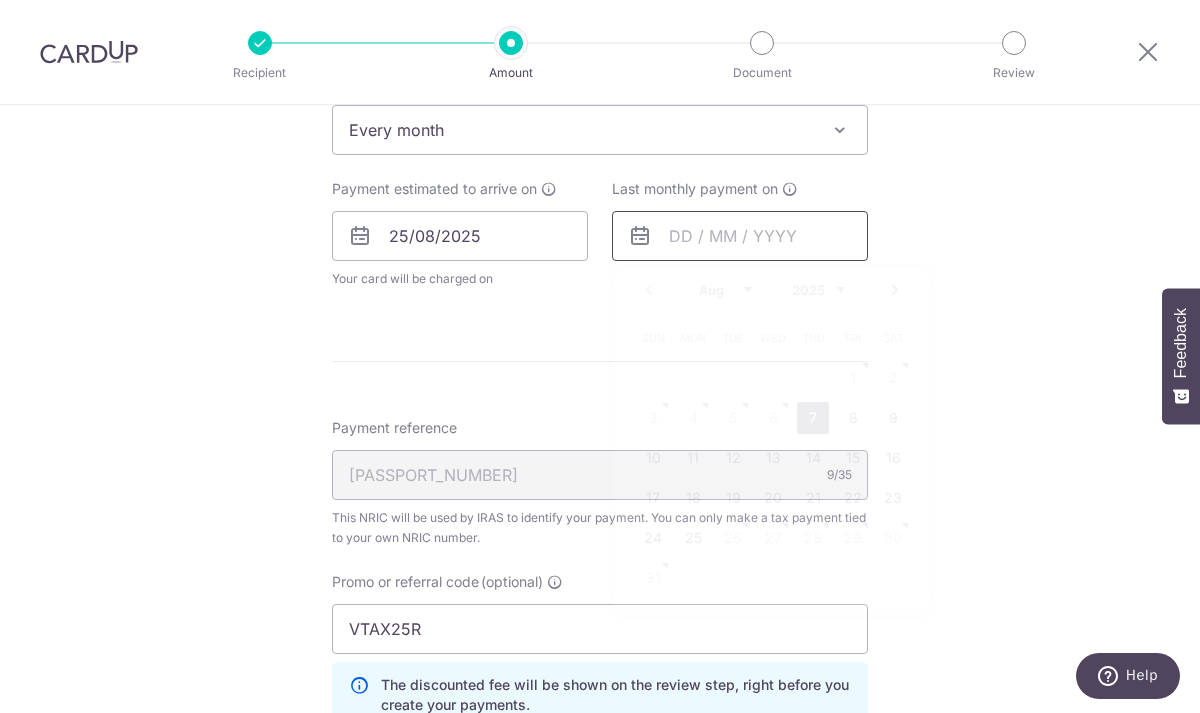 click at bounding box center (740, 236) 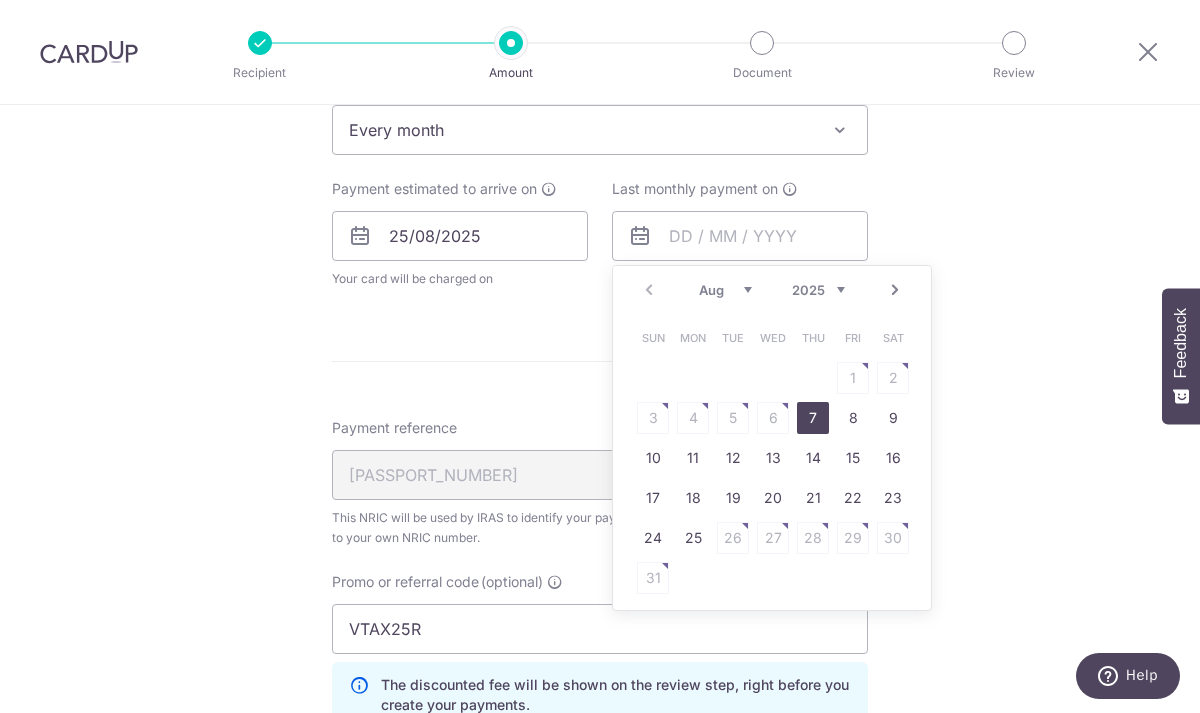 click on "2025 2026" at bounding box center (818, 290) 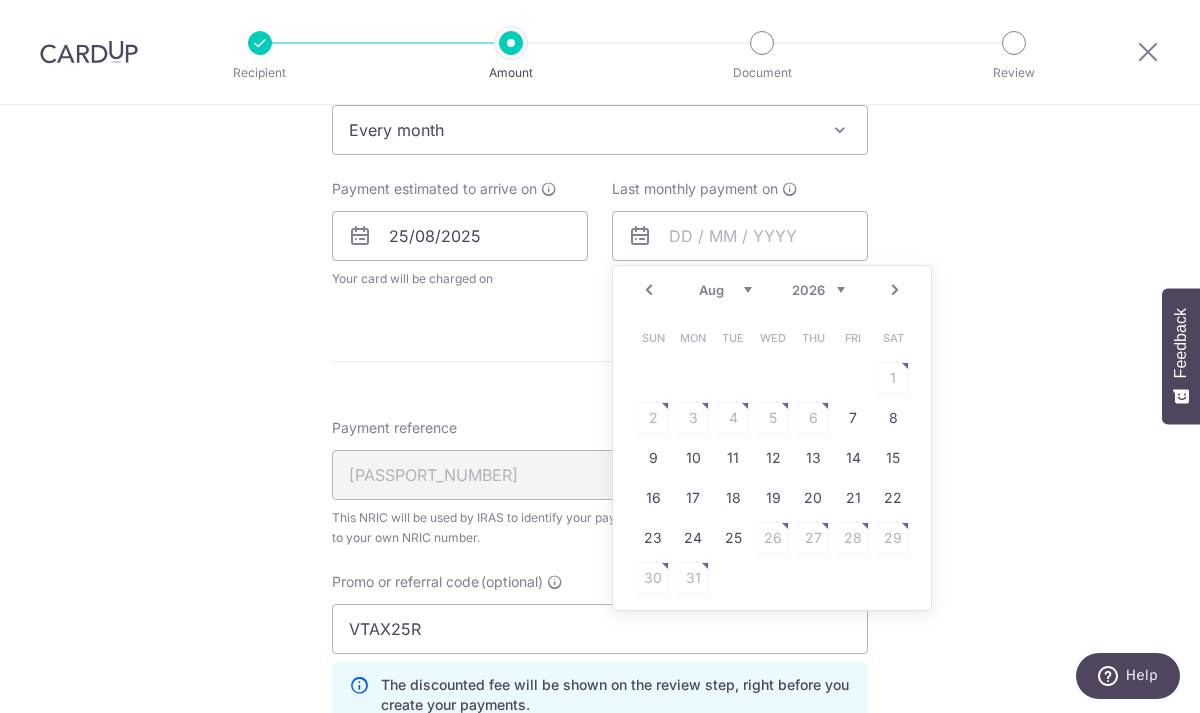 click on "Jan Feb Mar Apr May Jun Jul Aug Sep" at bounding box center [725, 290] 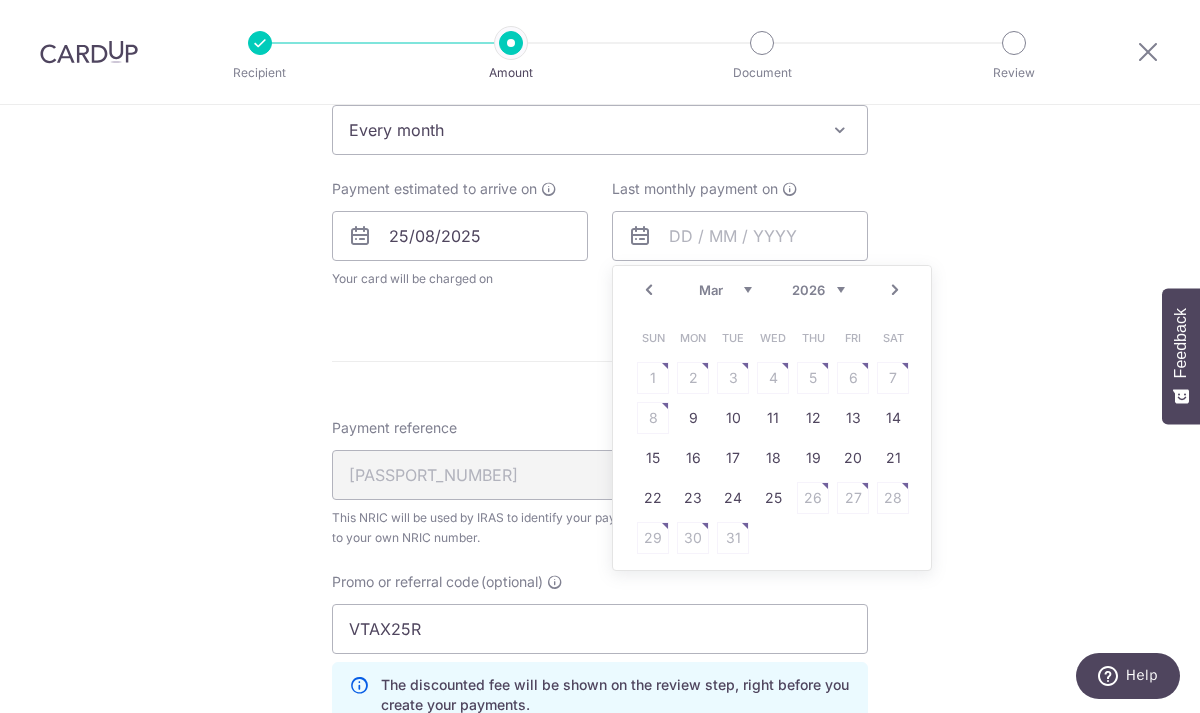 click on "Jan Feb Mar Apr May Jun Jul Aug Sep" at bounding box center [725, 290] 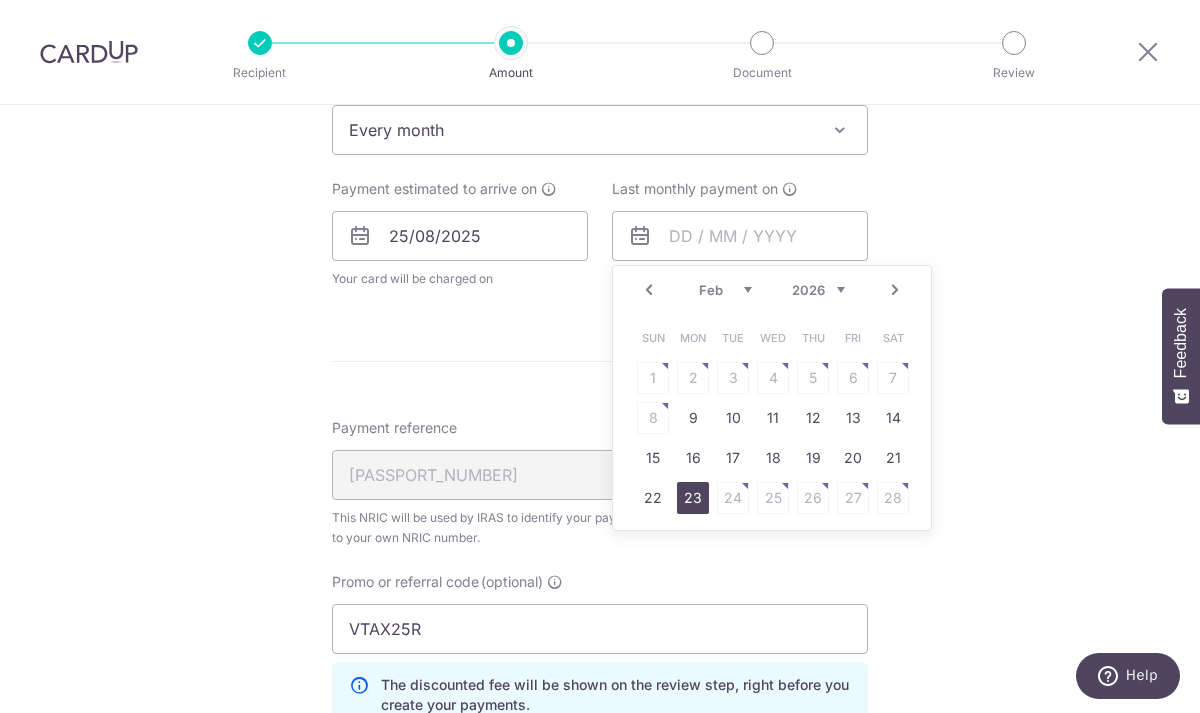 click on "23" at bounding box center (693, 498) 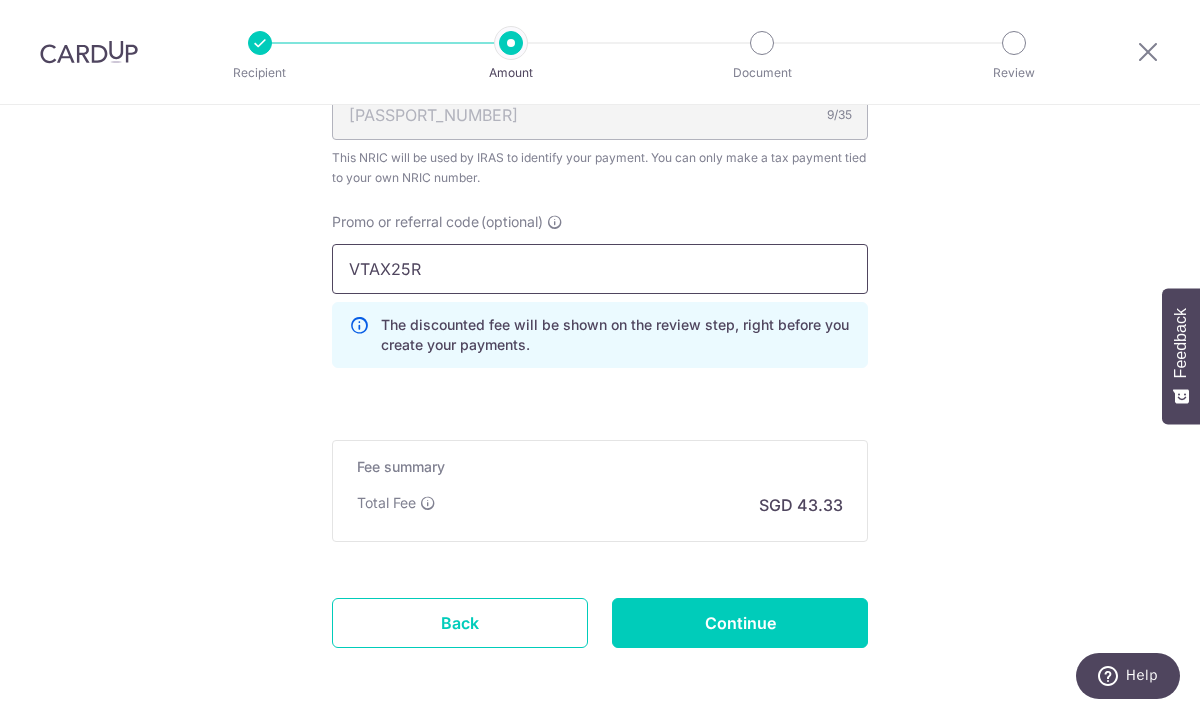 scroll, scrollTop: 1421, scrollLeft: 0, axis: vertical 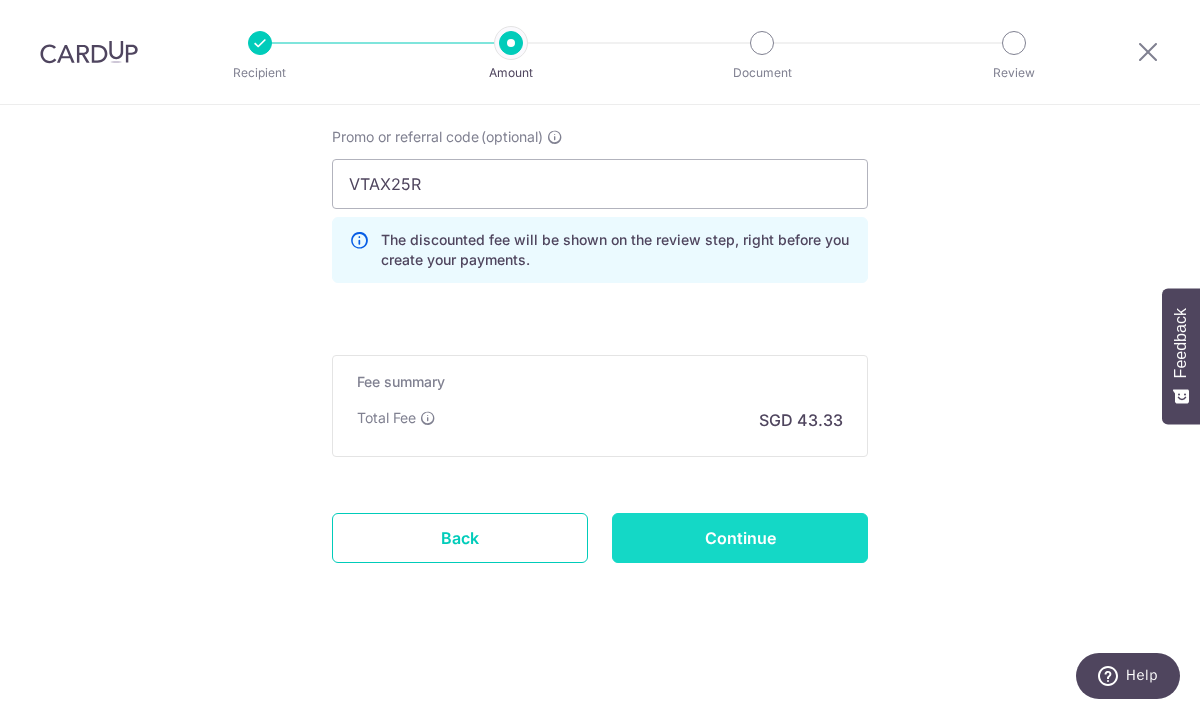 click on "Continue" at bounding box center (740, 538) 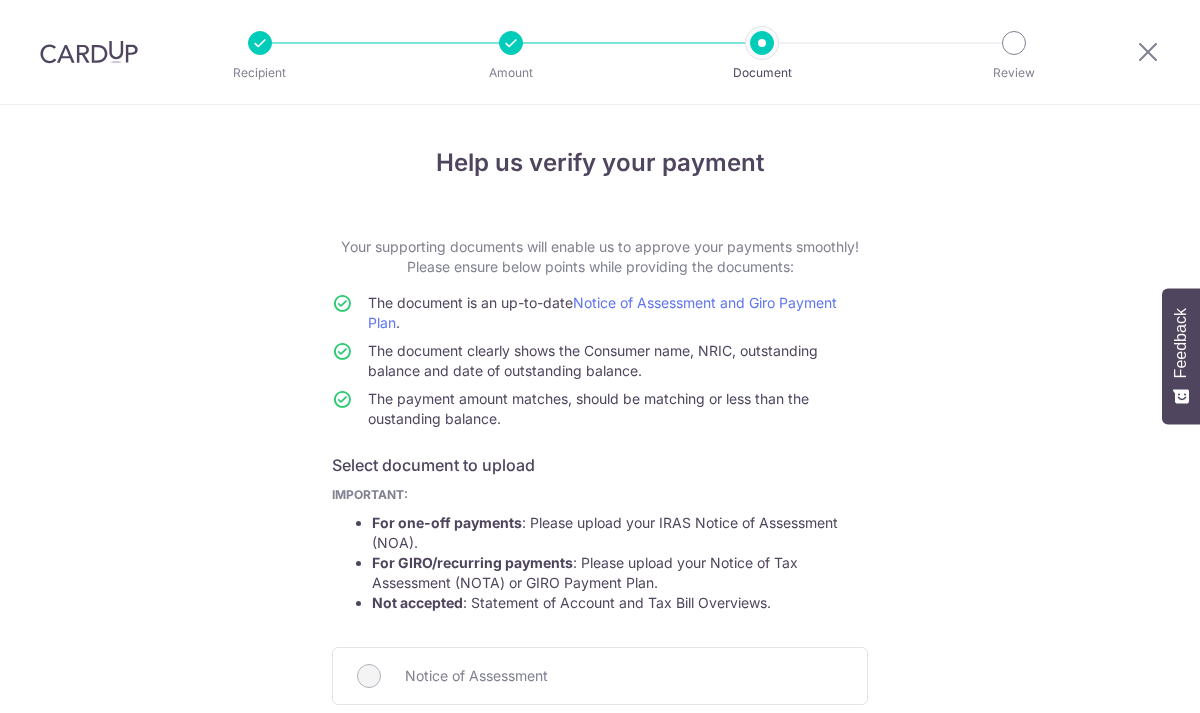 scroll, scrollTop: 0, scrollLeft: 0, axis: both 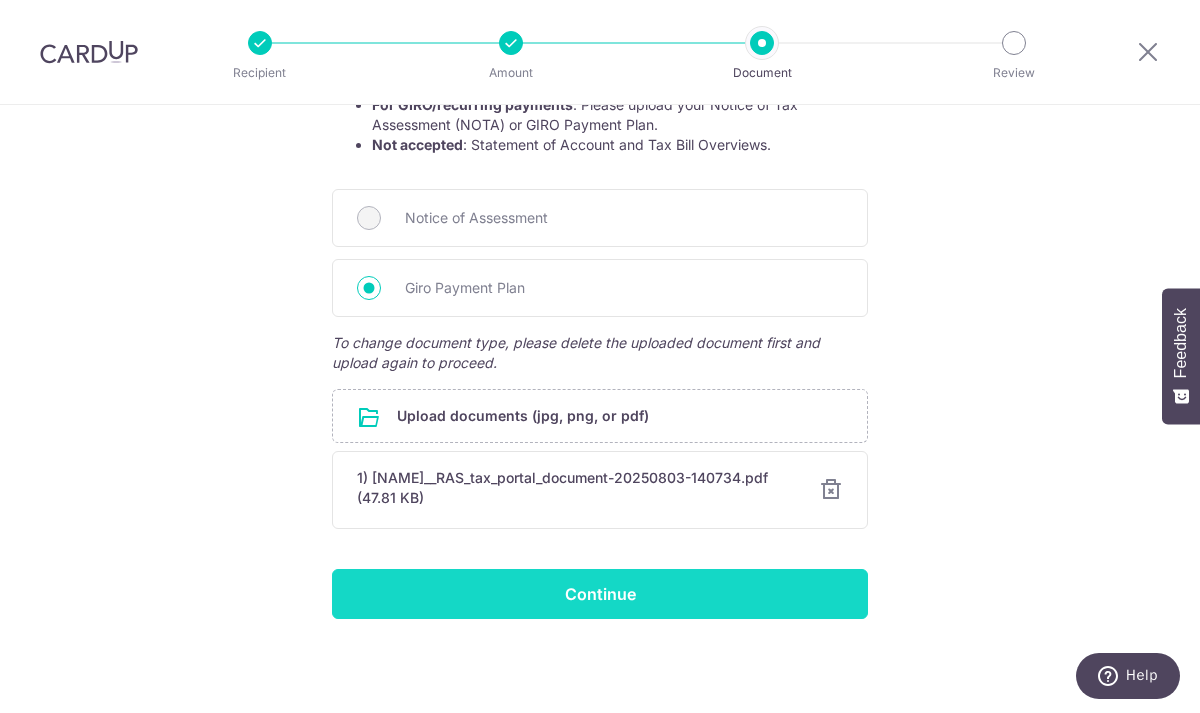click on "Continue" at bounding box center (600, 594) 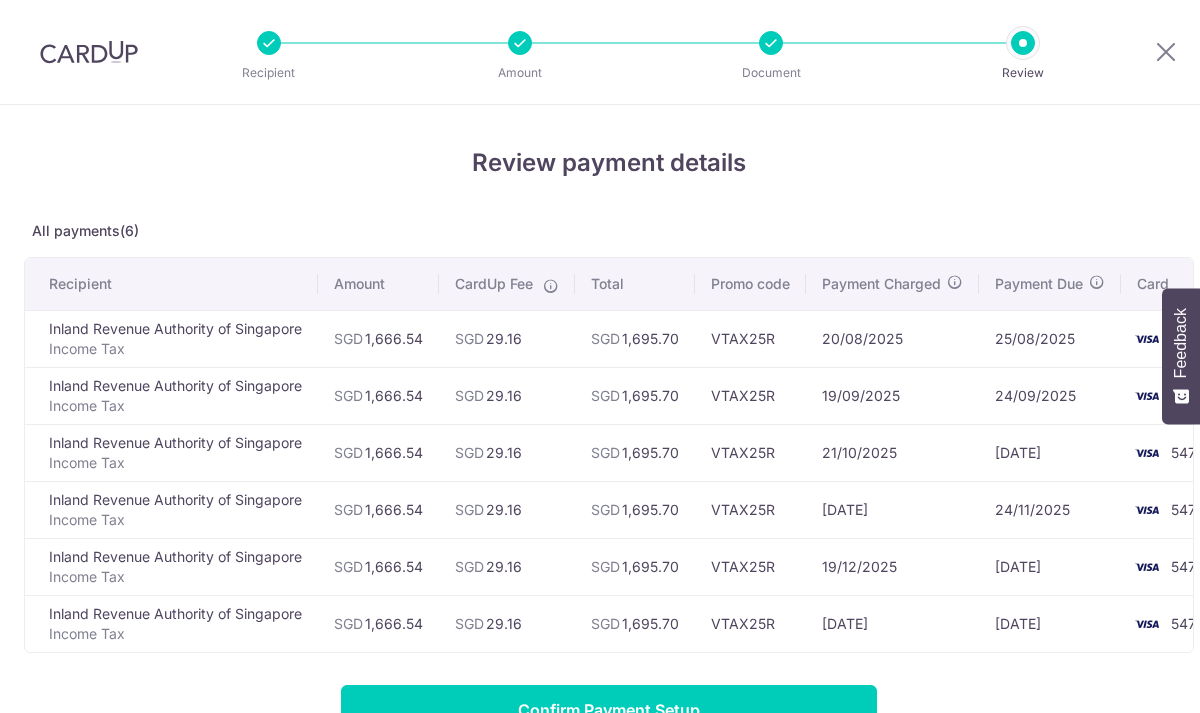 scroll, scrollTop: 0, scrollLeft: 0, axis: both 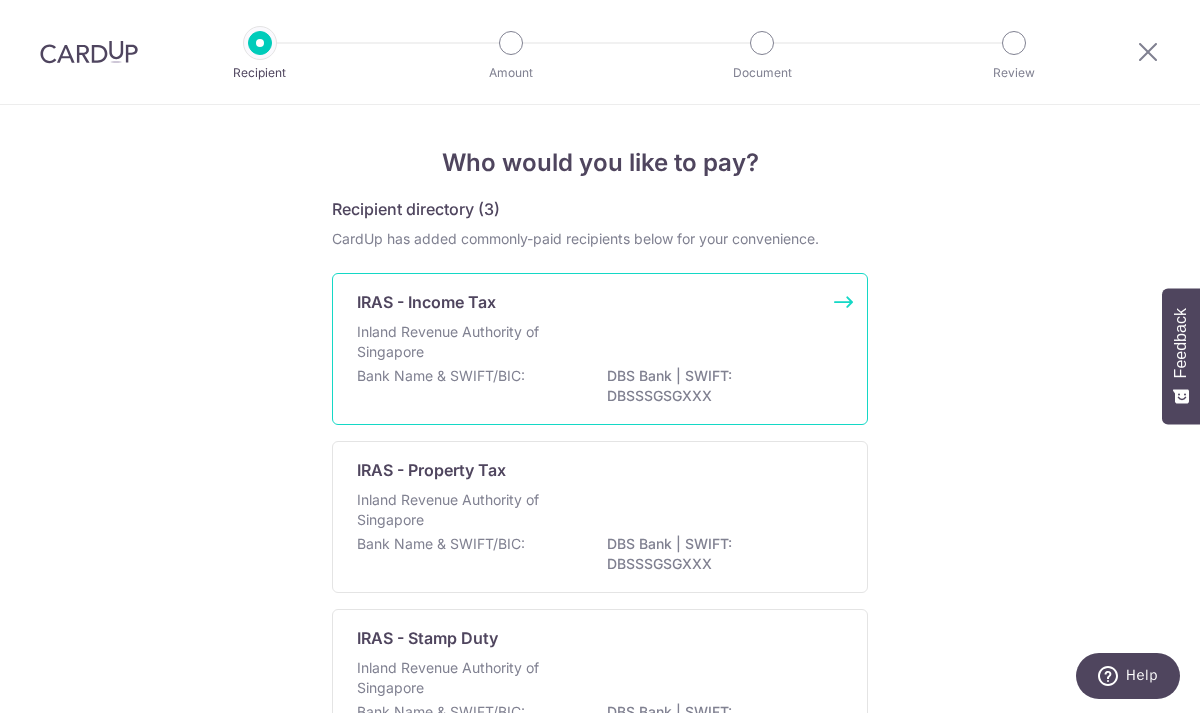click on "IRAS - Income Tax
Inland Revenue Authority of Singapore
Bank Name & SWIFT/BIC:
DBS Bank | SWIFT: DBSSSGSGXXX" at bounding box center (600, 349) 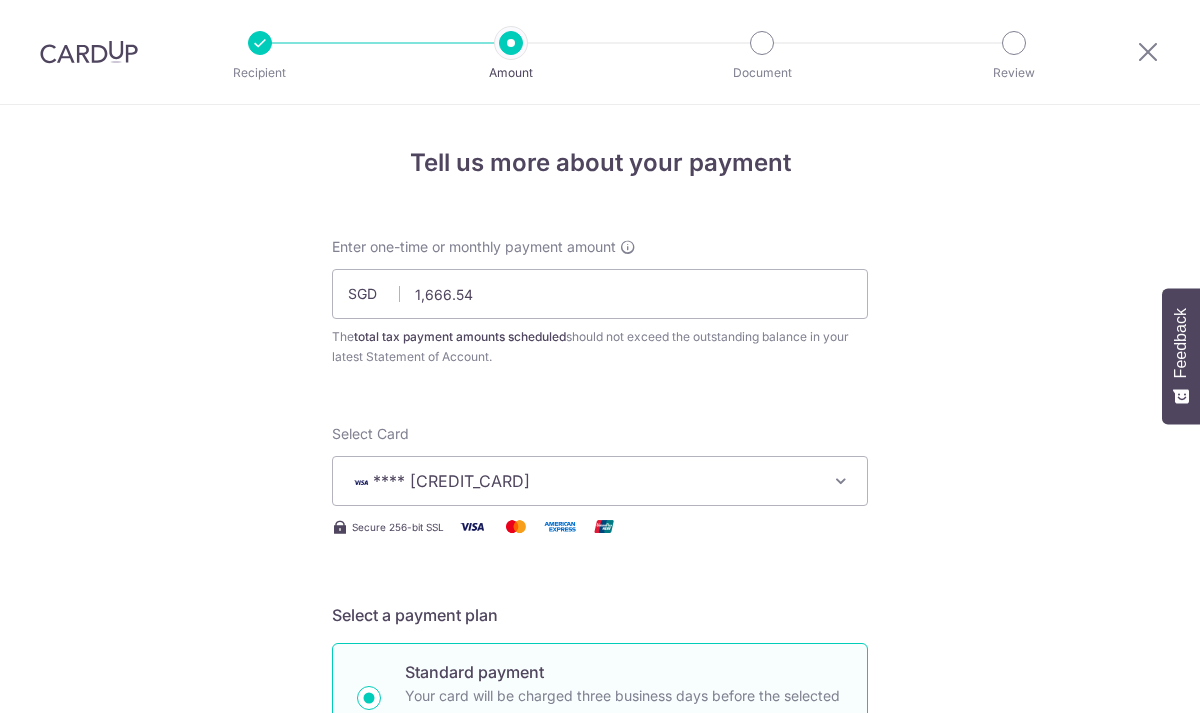 scroll, scrollTop: 0, scrollLeft: 0, axis: both 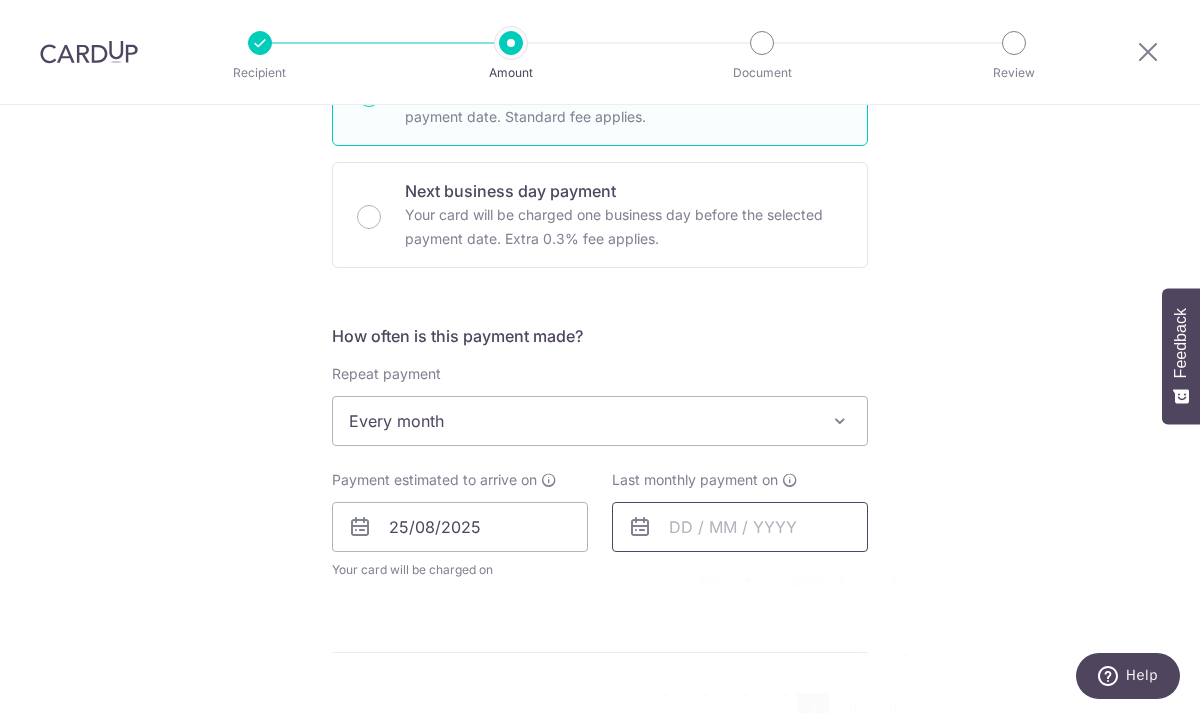 click at bounding box center [740, 527] 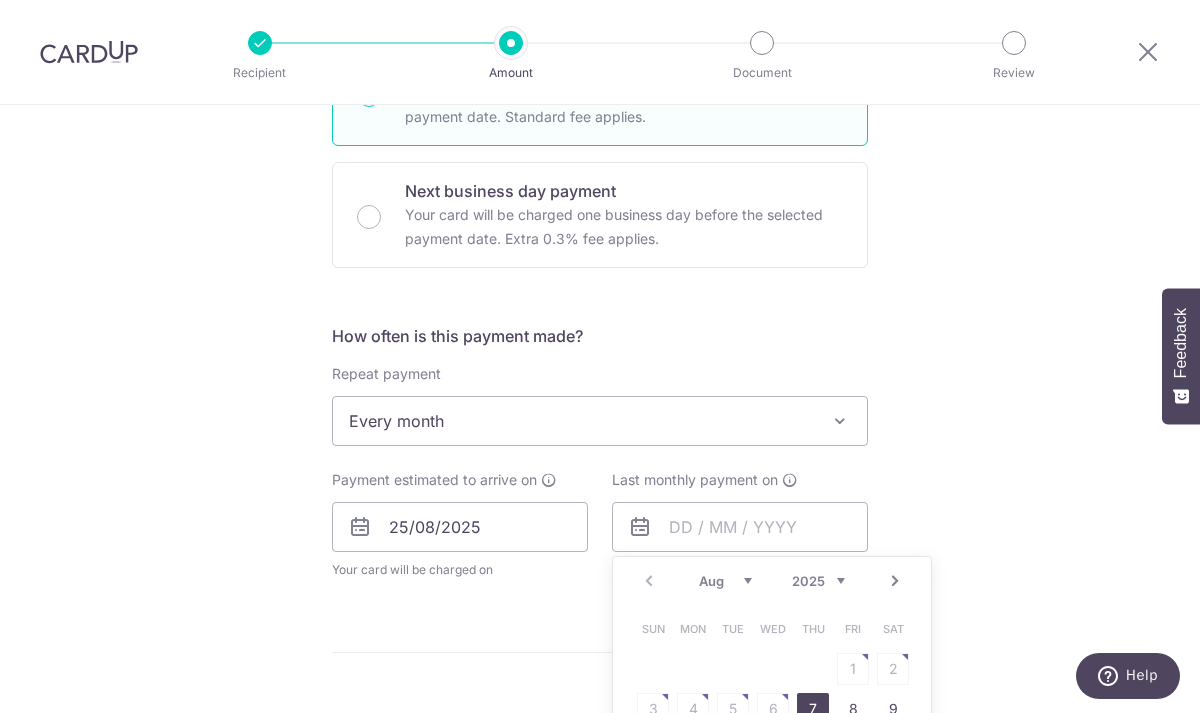 click on "2025 2026" at bounding box center (818, 581) 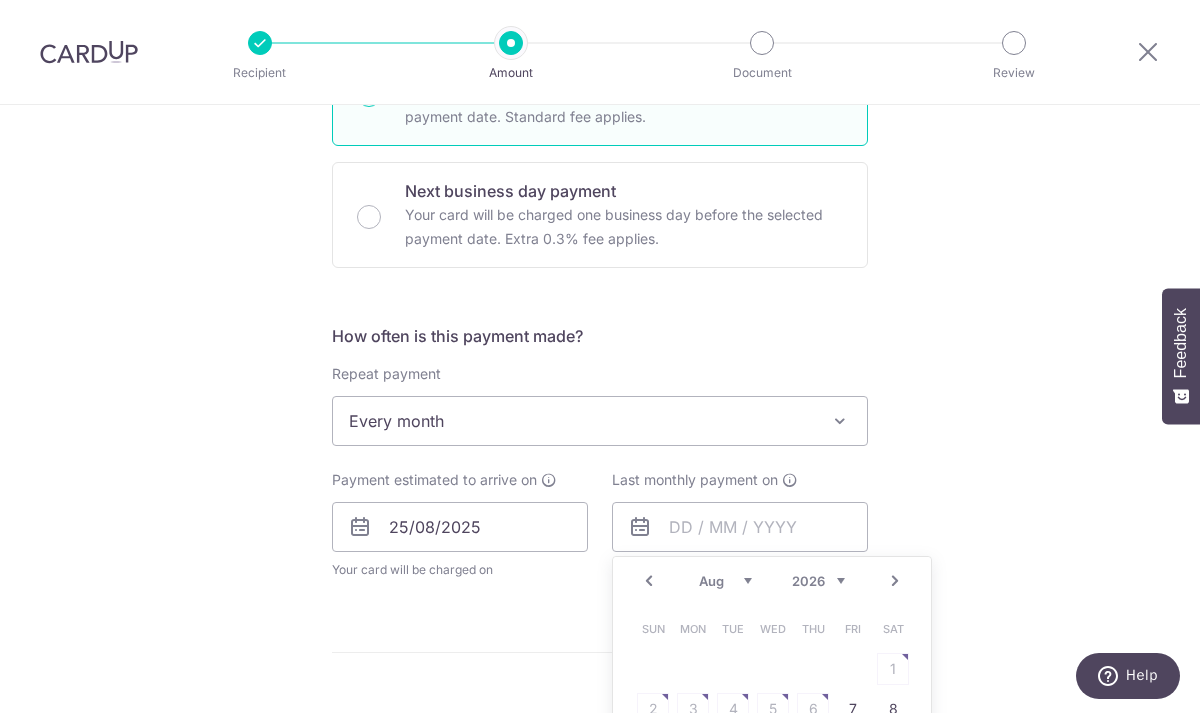 click on "Jan Feb Mar Apr May Jun Jul Aug Sep" at bounding box center (725, 581) 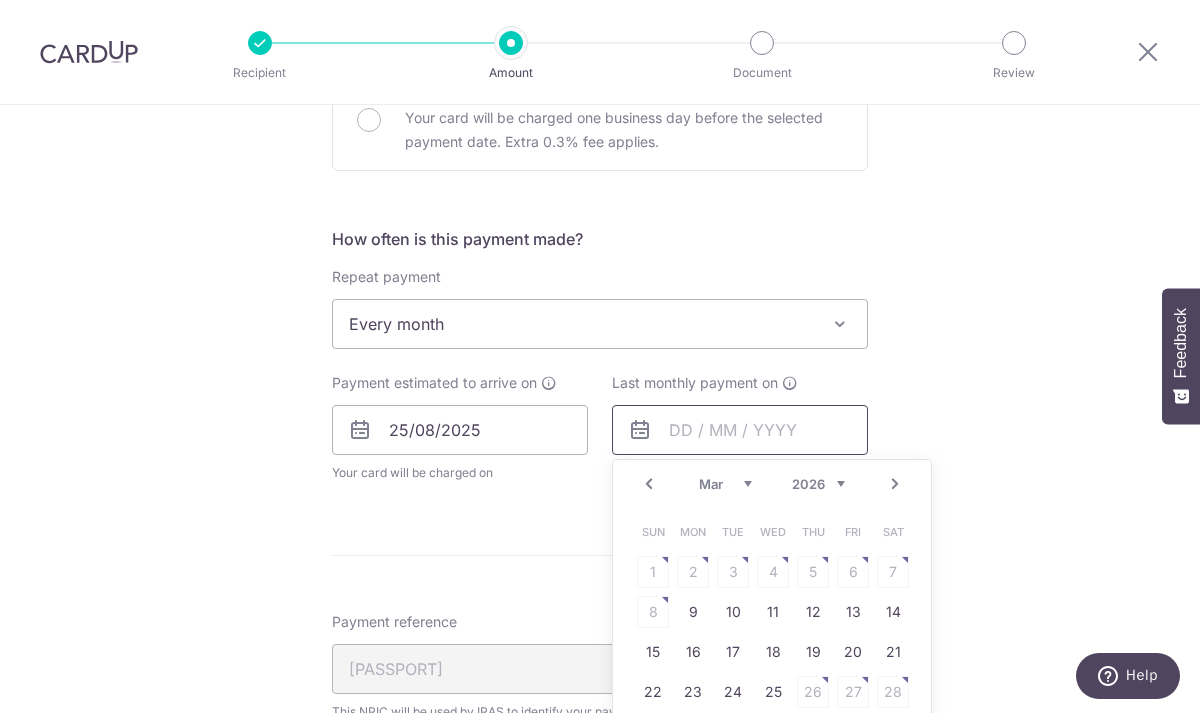 scroll, scrollTop: 701, scrollLeft: 0, axis: vertical 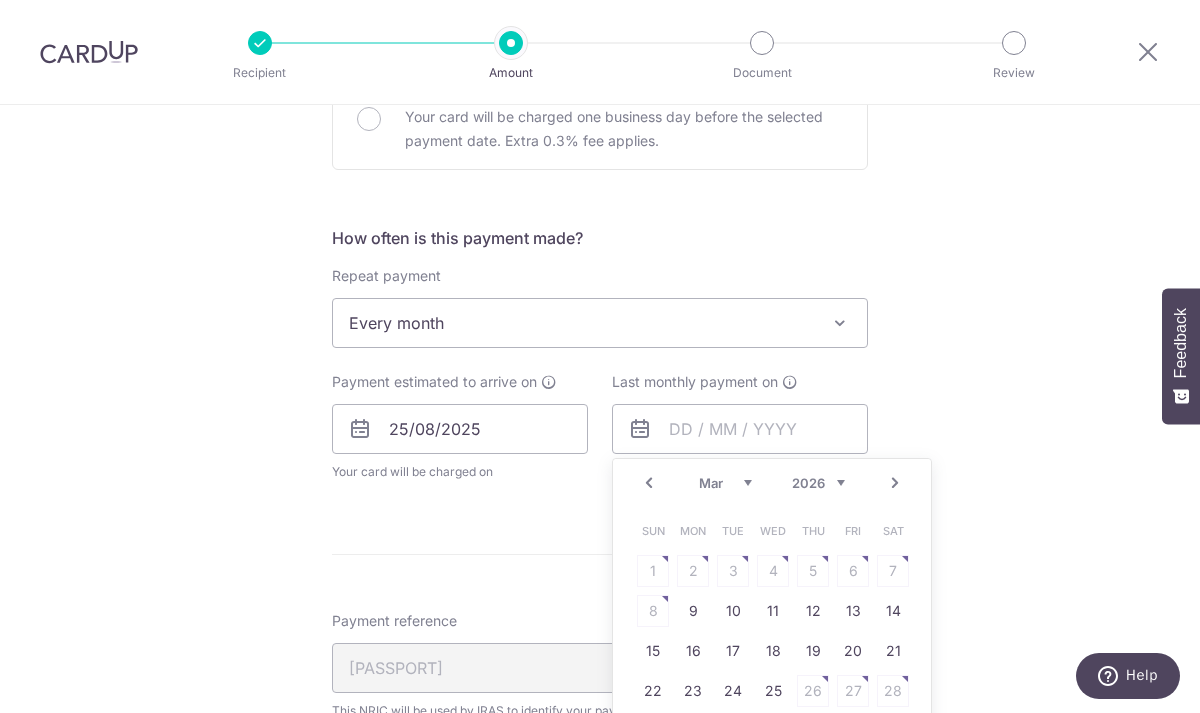 click on "Jan Feb Mar Apr May Jun Jul Aug Sep" at bounding box center [725, 483] 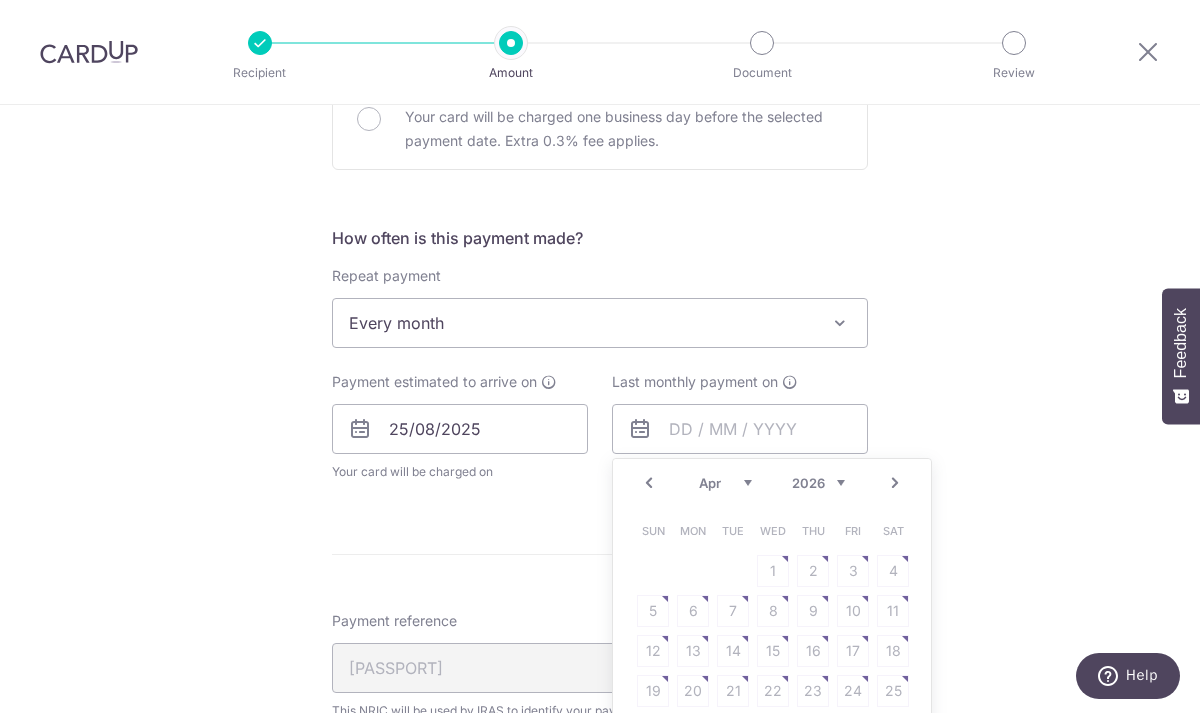 click on "Jan Feb Mar Apr May Jun Jul Aug Sep" at bounding box center (725, 483) 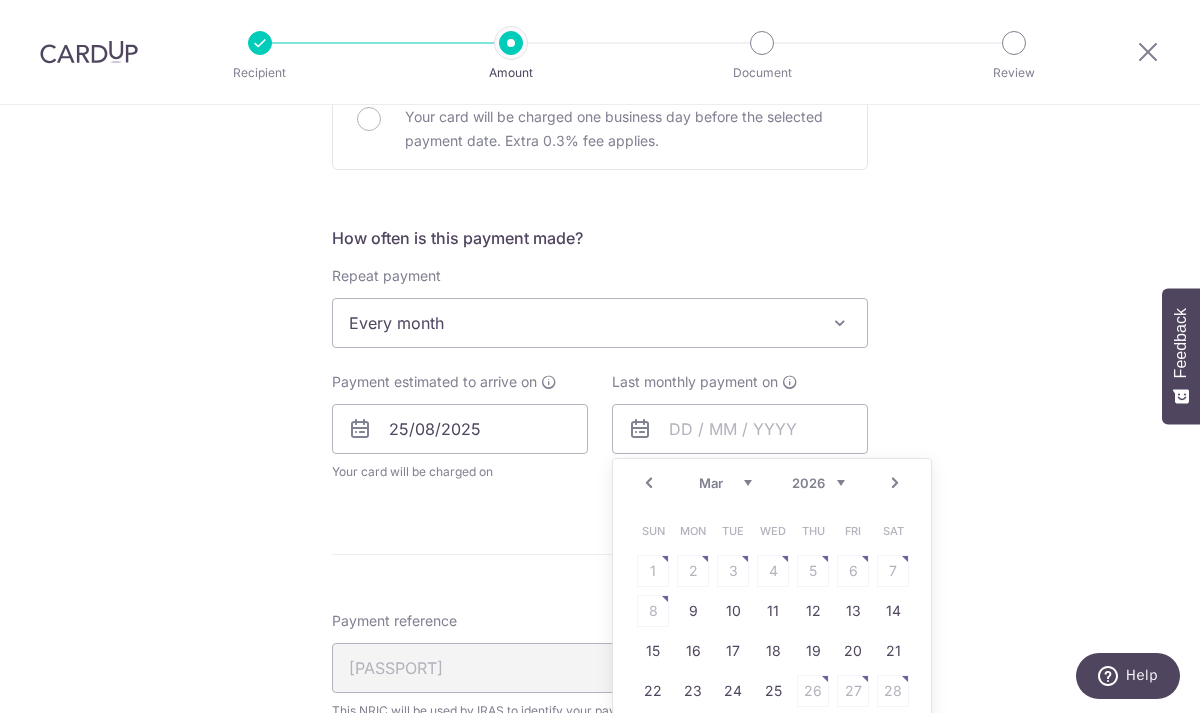 click on "Prev" at bounding box center (649, 483) 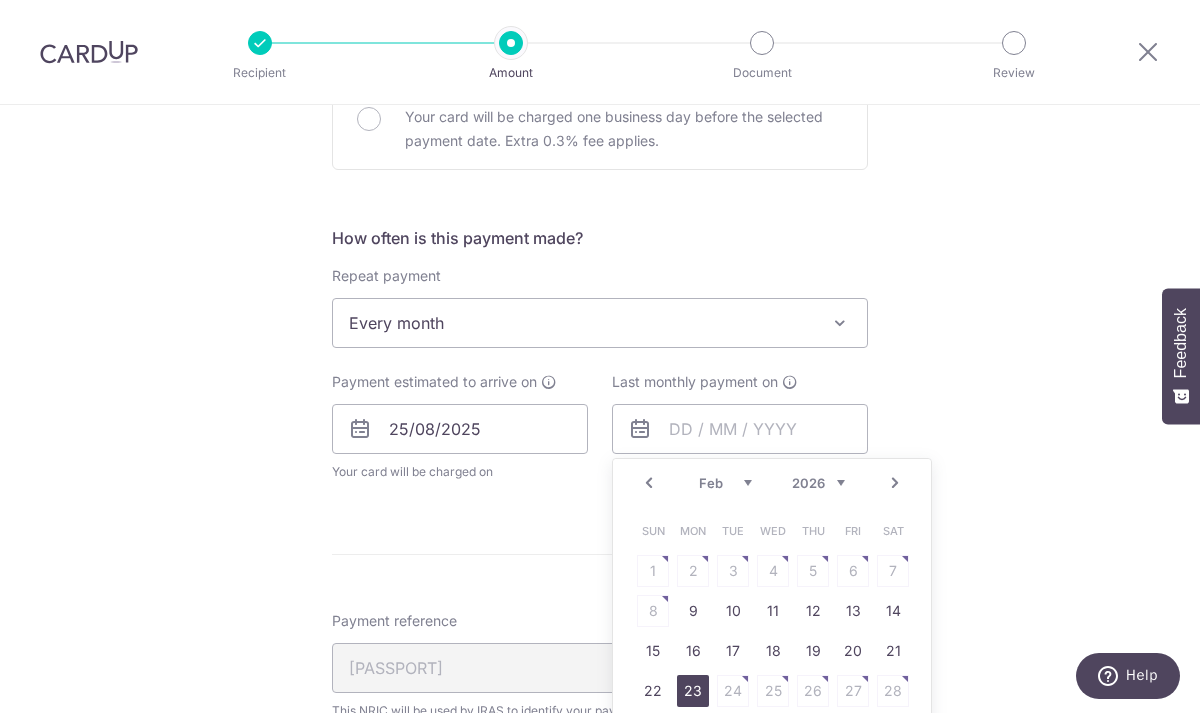 click on "23" at bounding box center (693, 691) 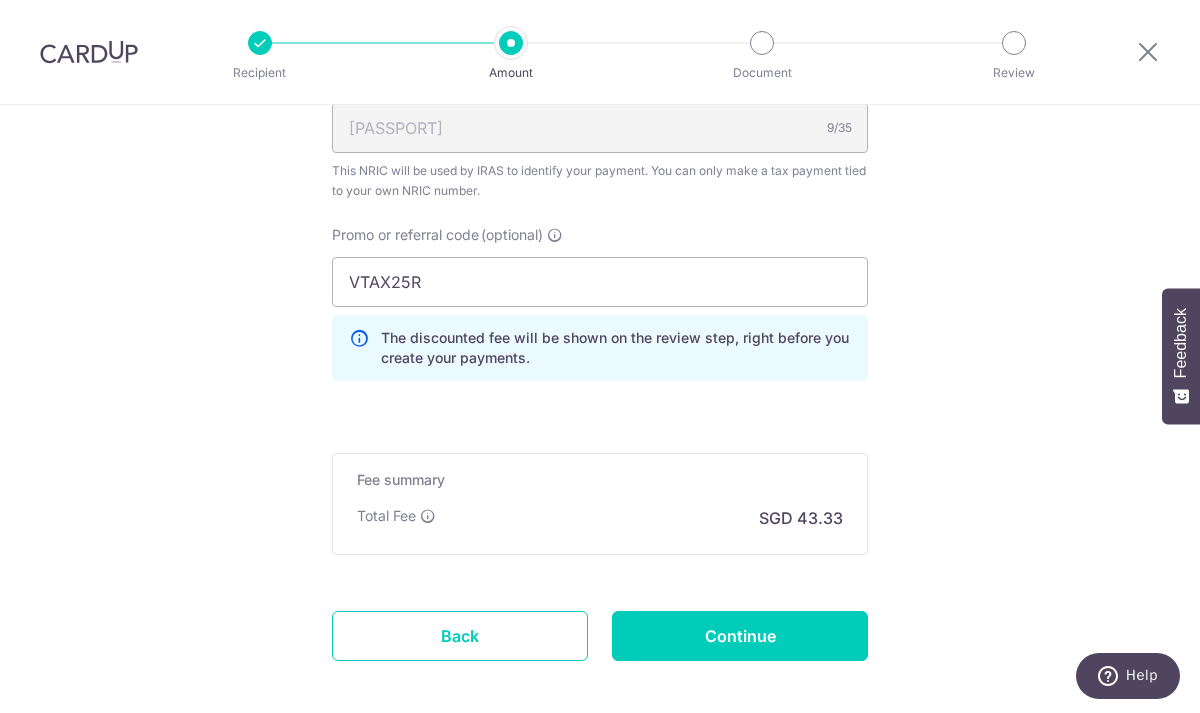 scroll, scrollTop: 1326, scrollLeft: 0, axis: vertical 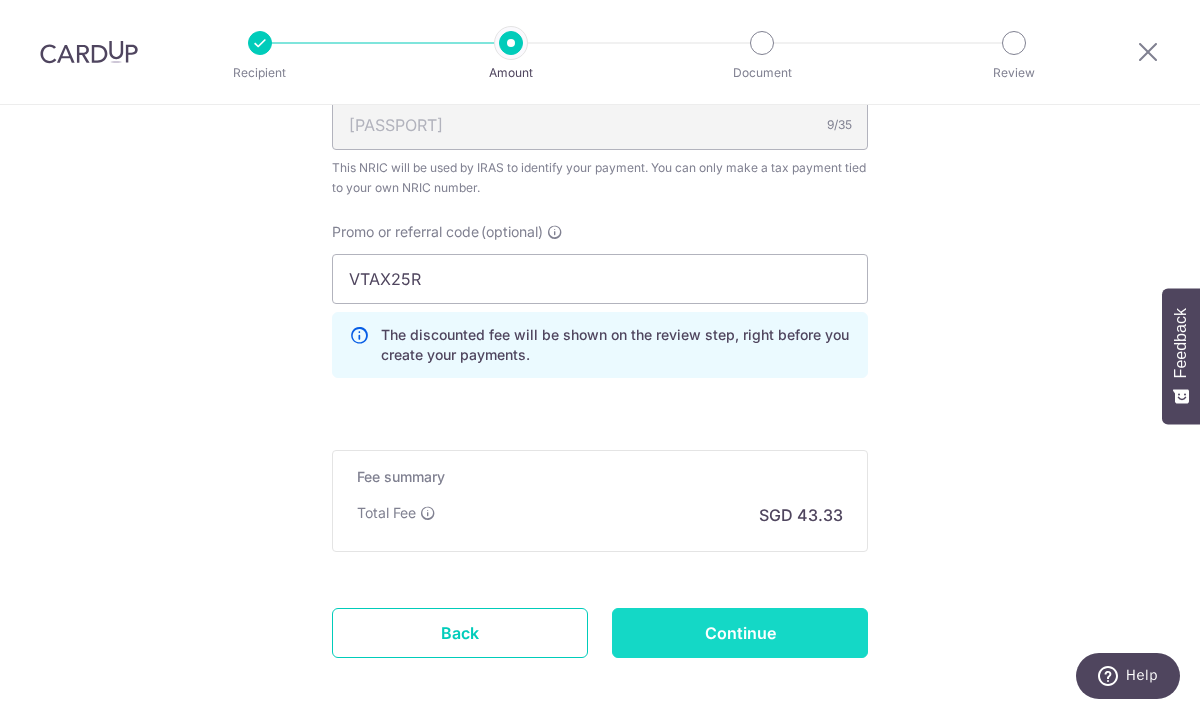 click on "Continue" at bounding box center (740, 633) 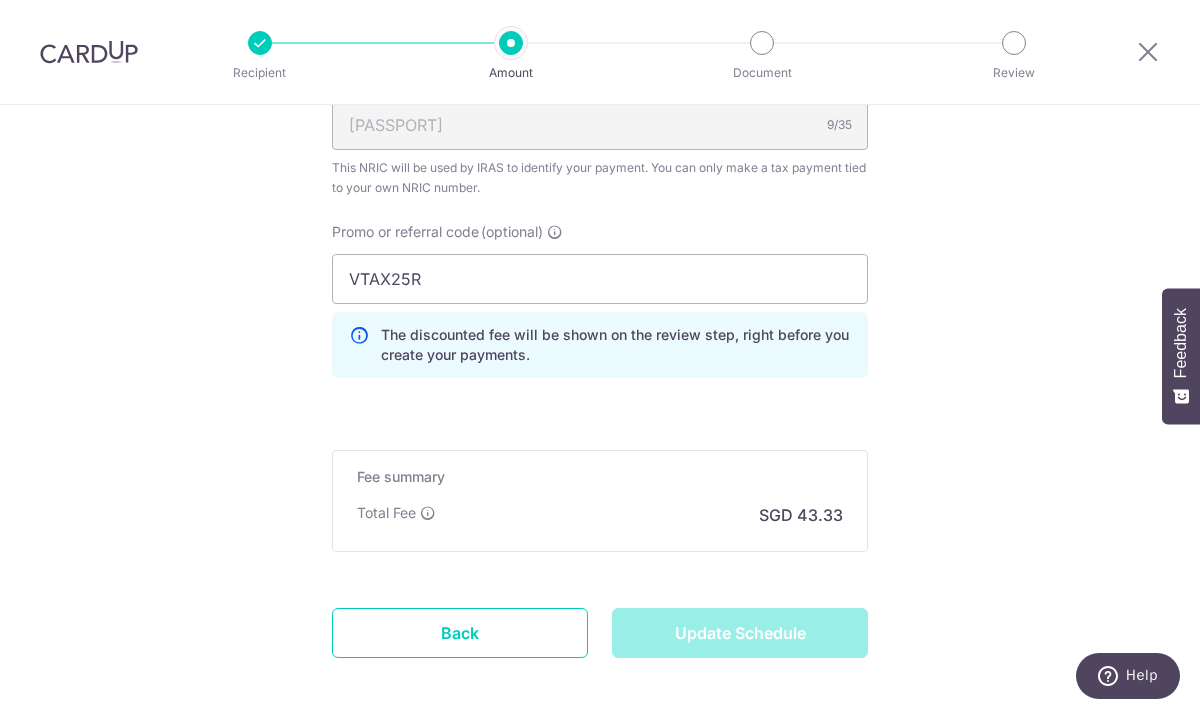 type on "Update Schedule" 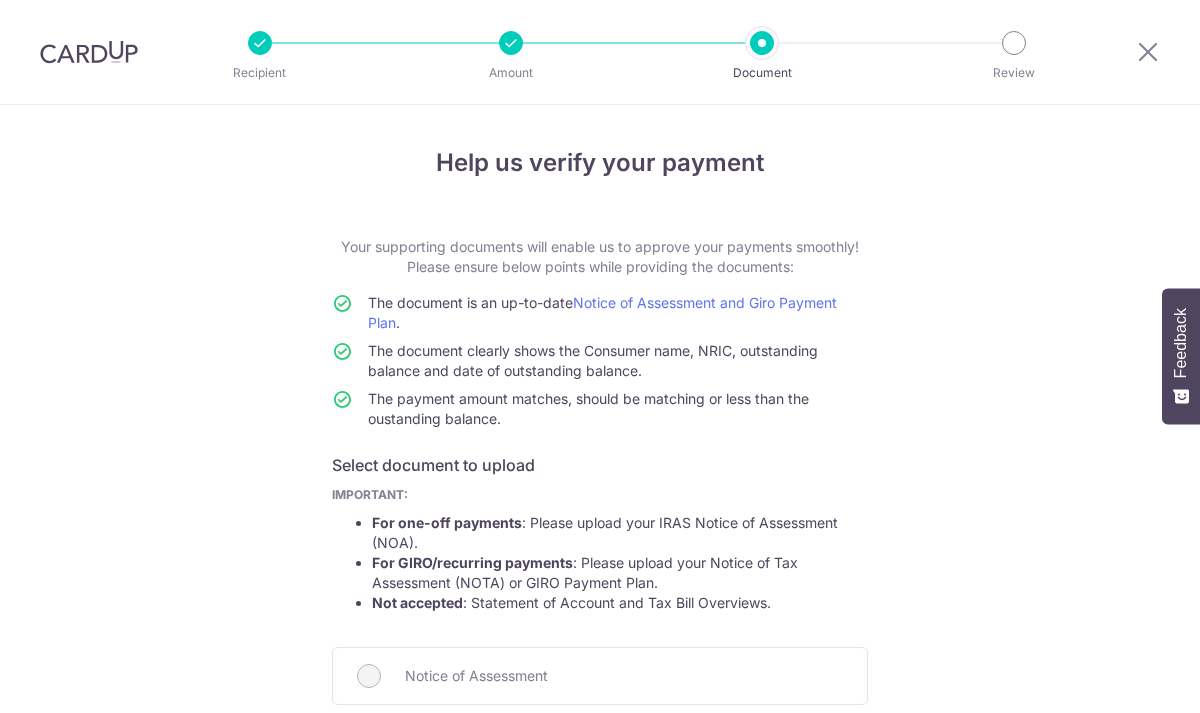 scroll, scrollTop: 0, scrollLeft: 0, axis: both 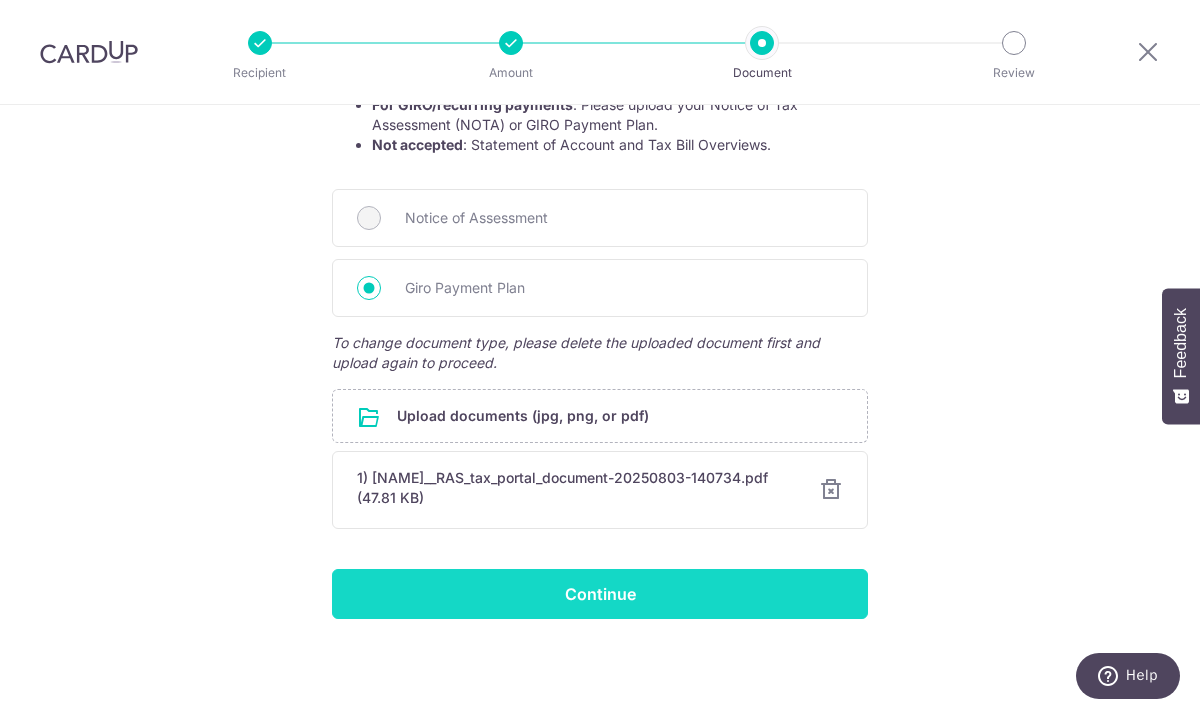 click on "Continue" at bounding box center [600, 594] 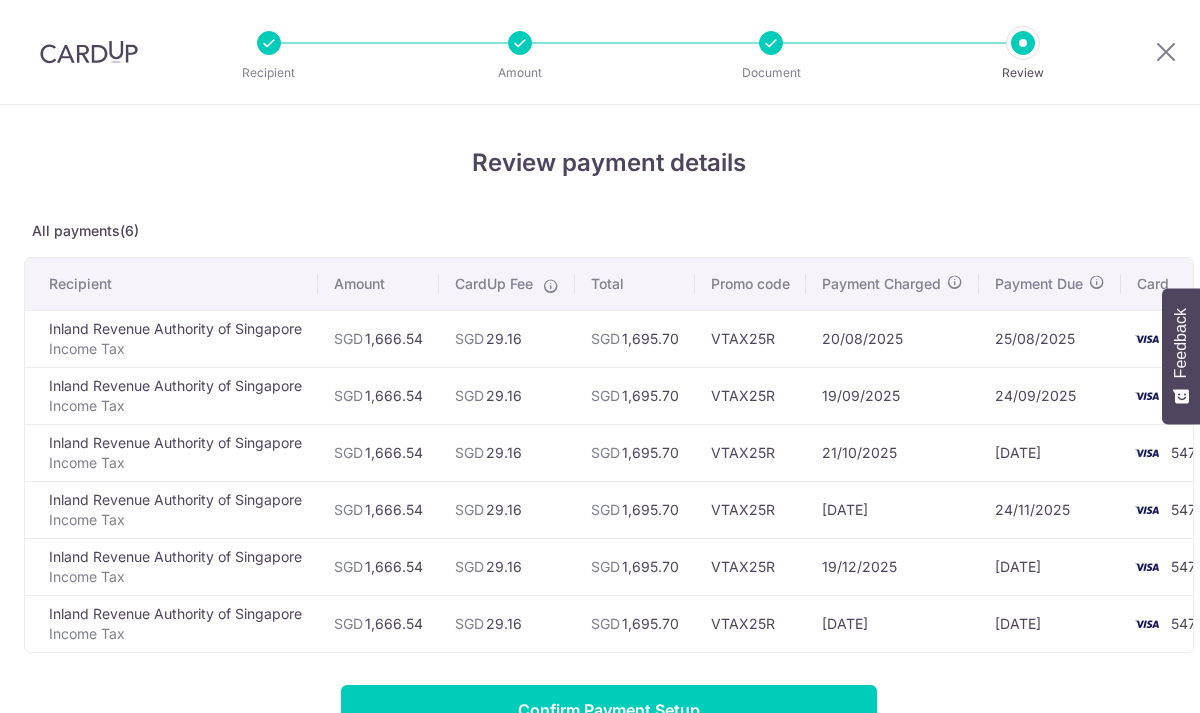 scroll, scrollTop: 0, scrollLeft: 0, axis: both 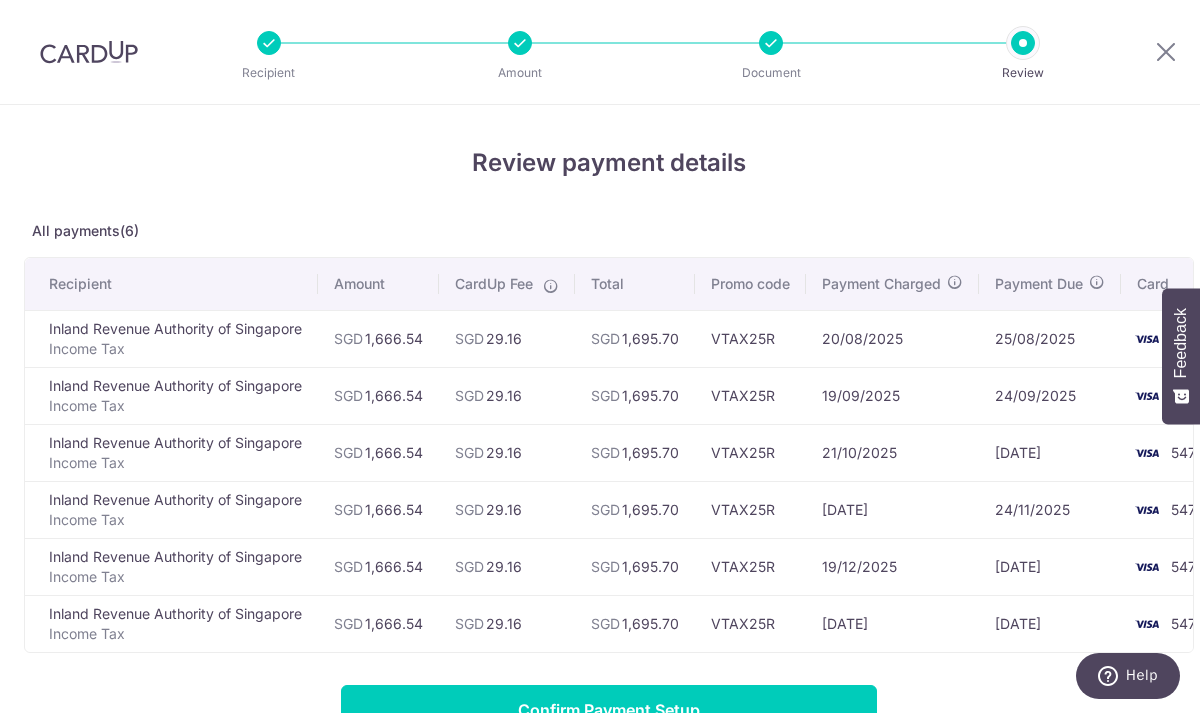 click at bounding box center [89, 52] 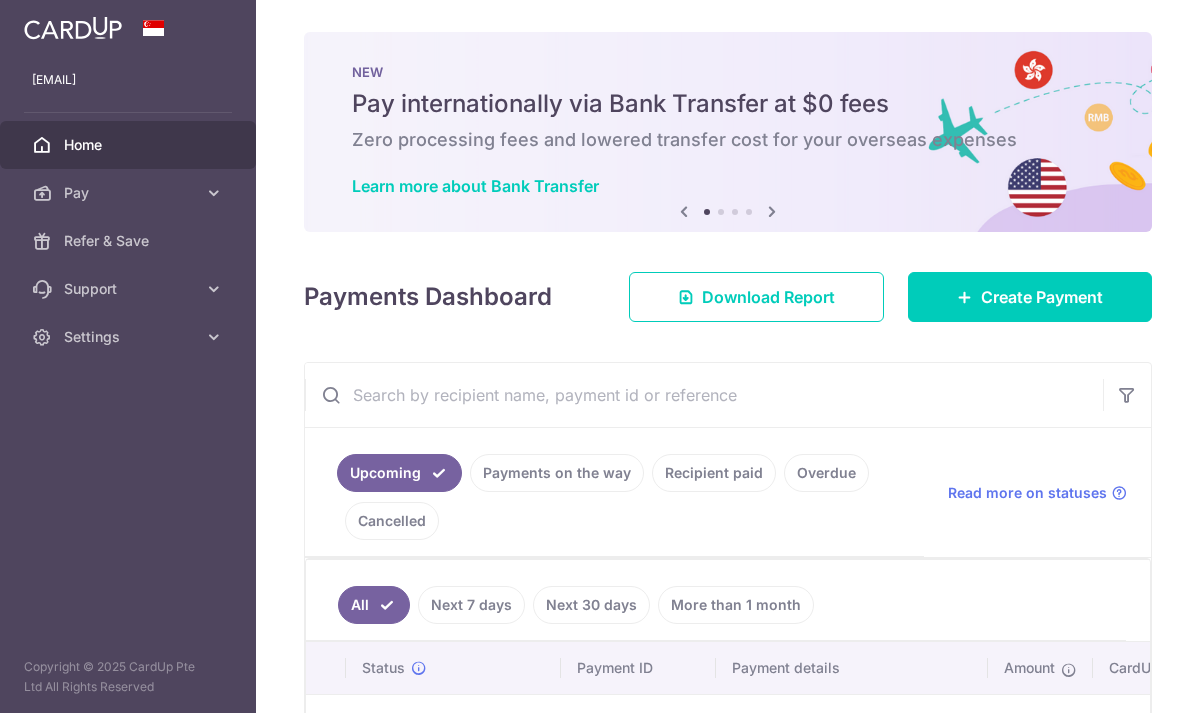scroll, scrollTop: 0, scrollLeft: 0, axis: both 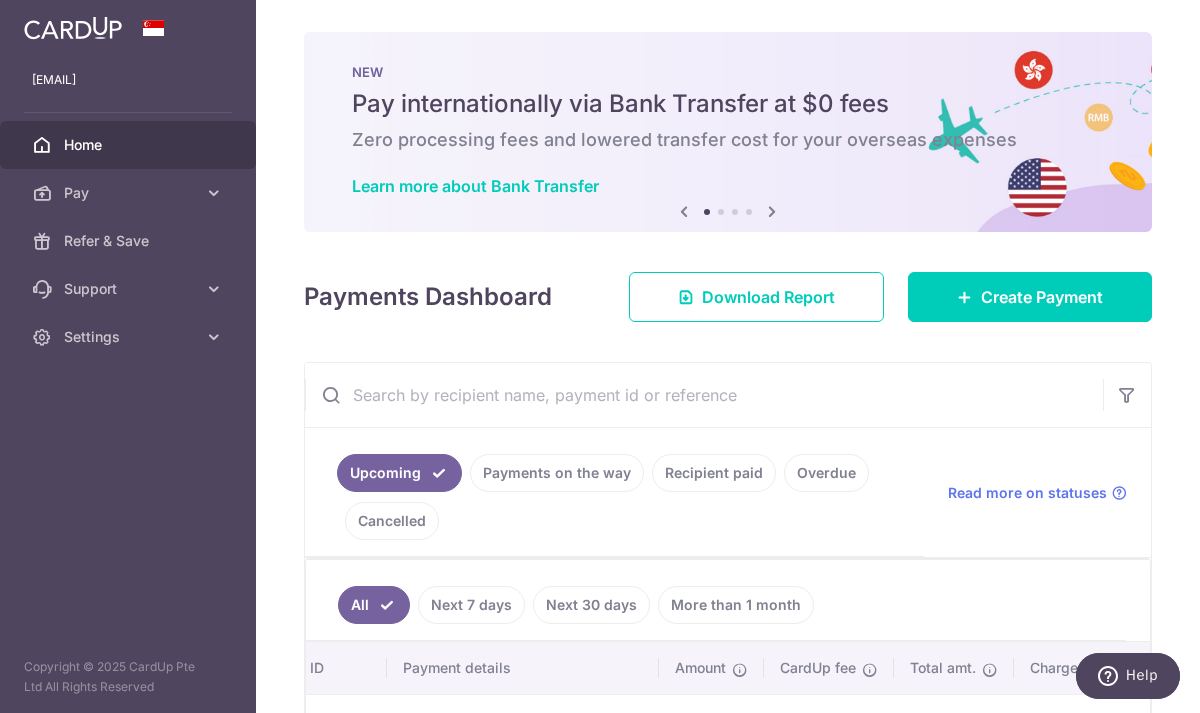 click at bounding box center (772, 211) 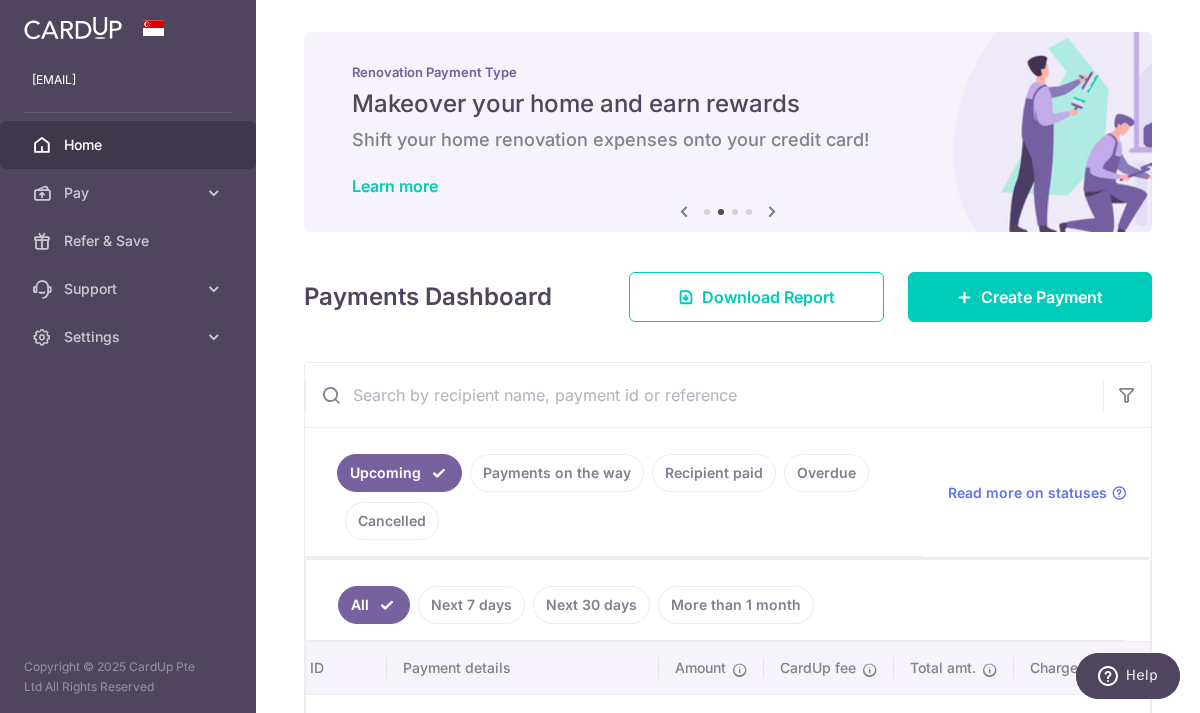 click at bounding box center [772, 211] 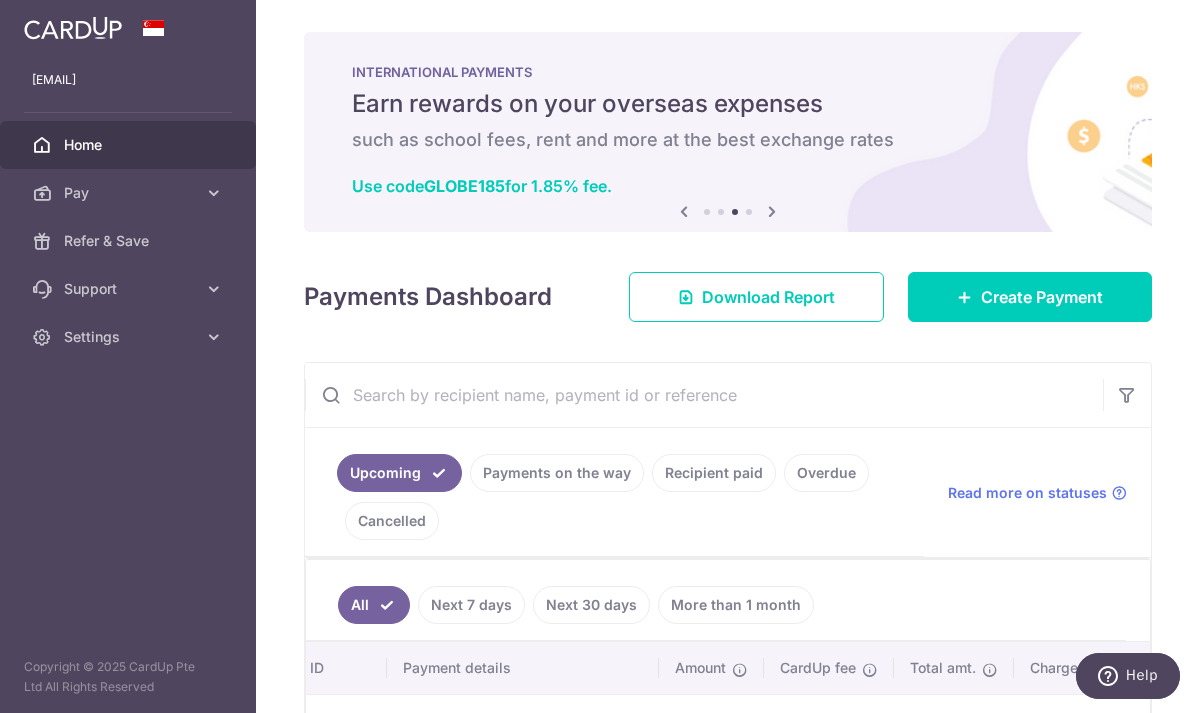 click at bounding box center [772, 211] 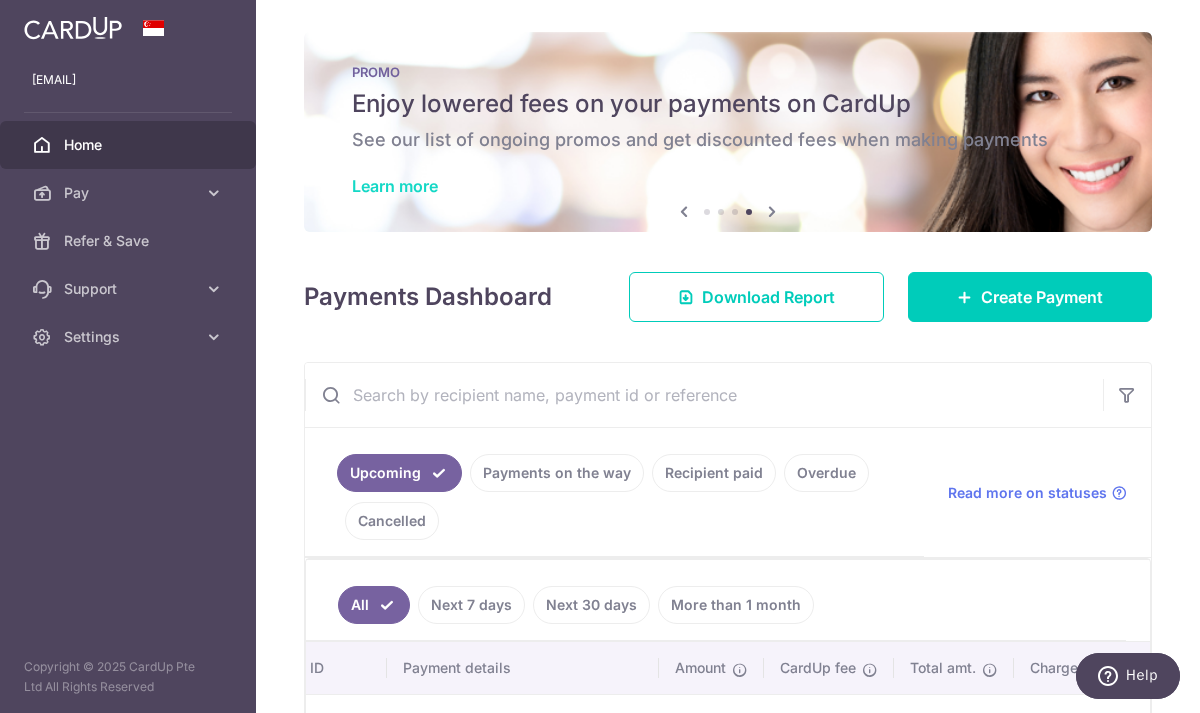 click on "Learn more" at bounding box center [395, 186] 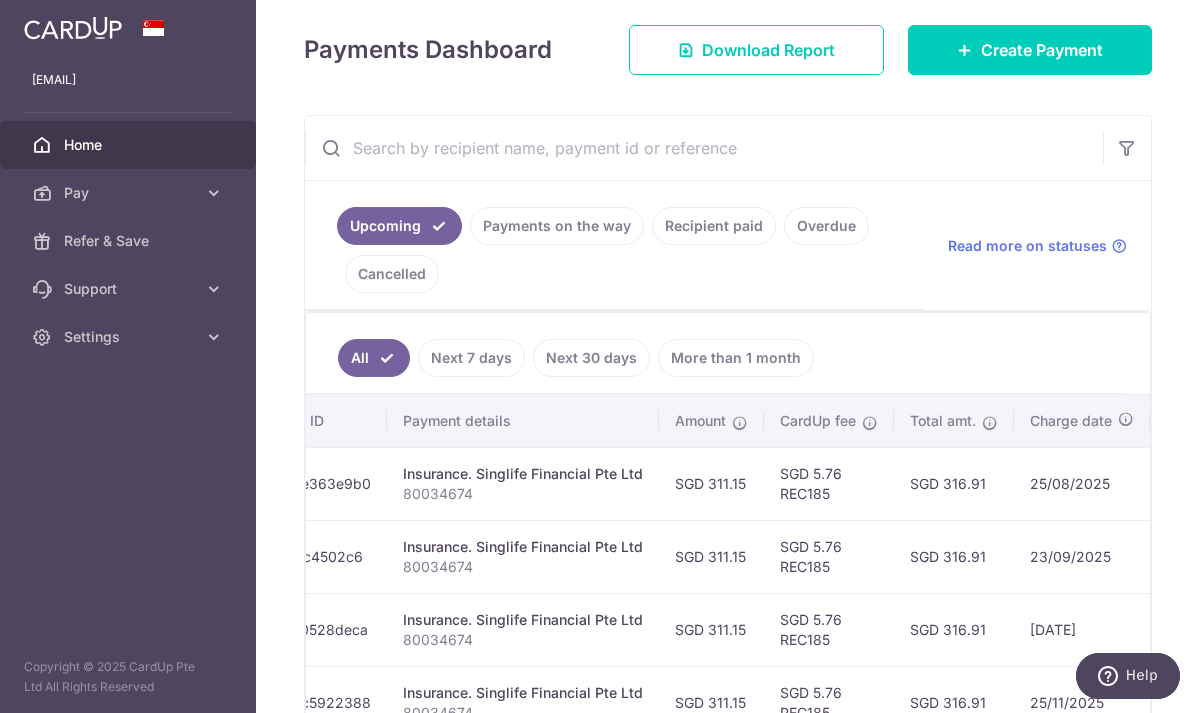 scroll, scrollTop: 0, scrollLeft: 0, axis: both 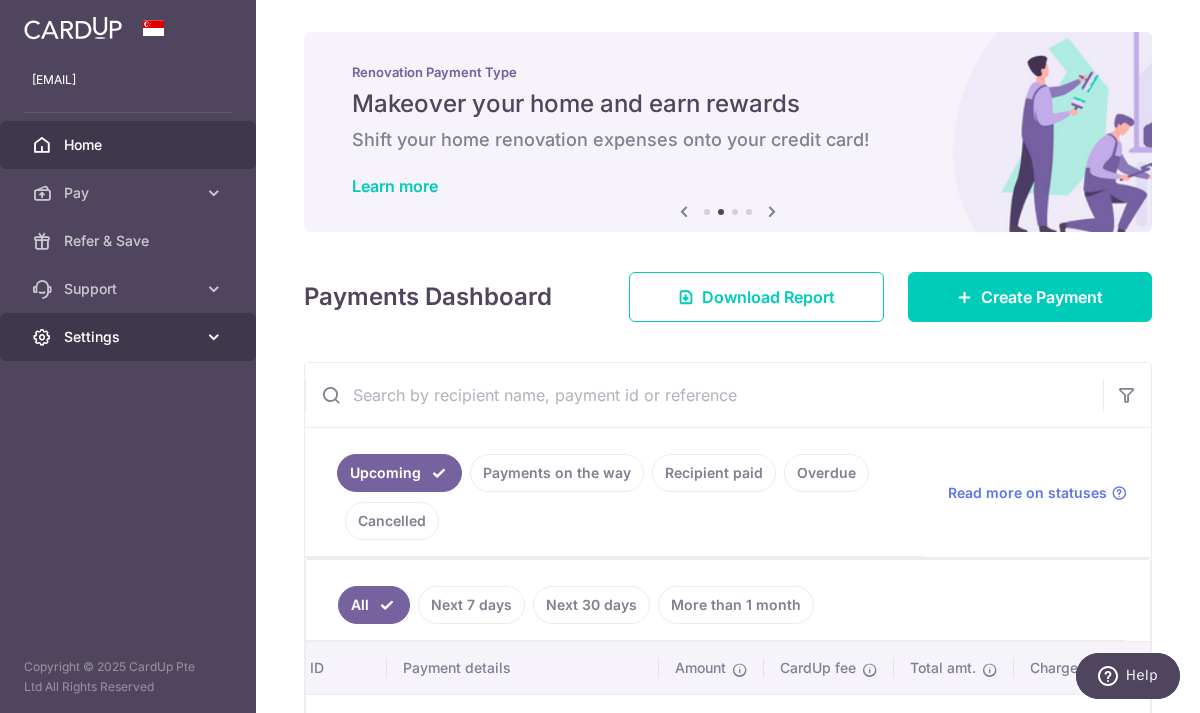 click at bounding box center (214, 337) 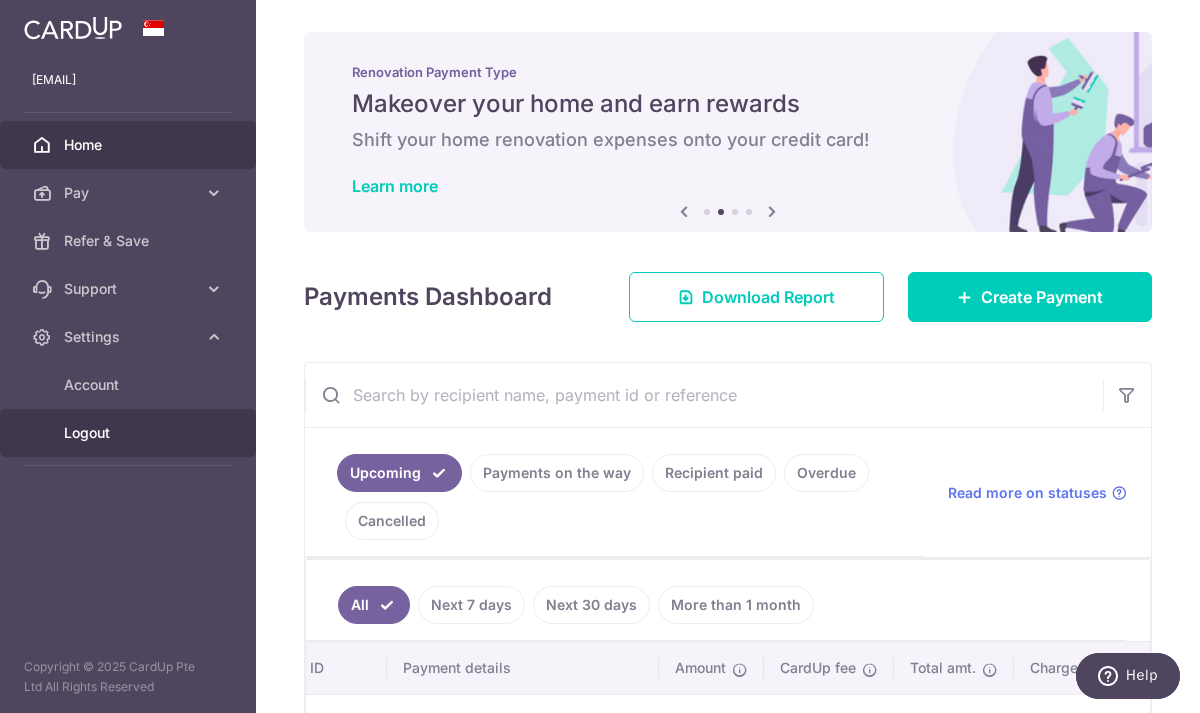 click on "Logout" at bounding box center [130, 433] 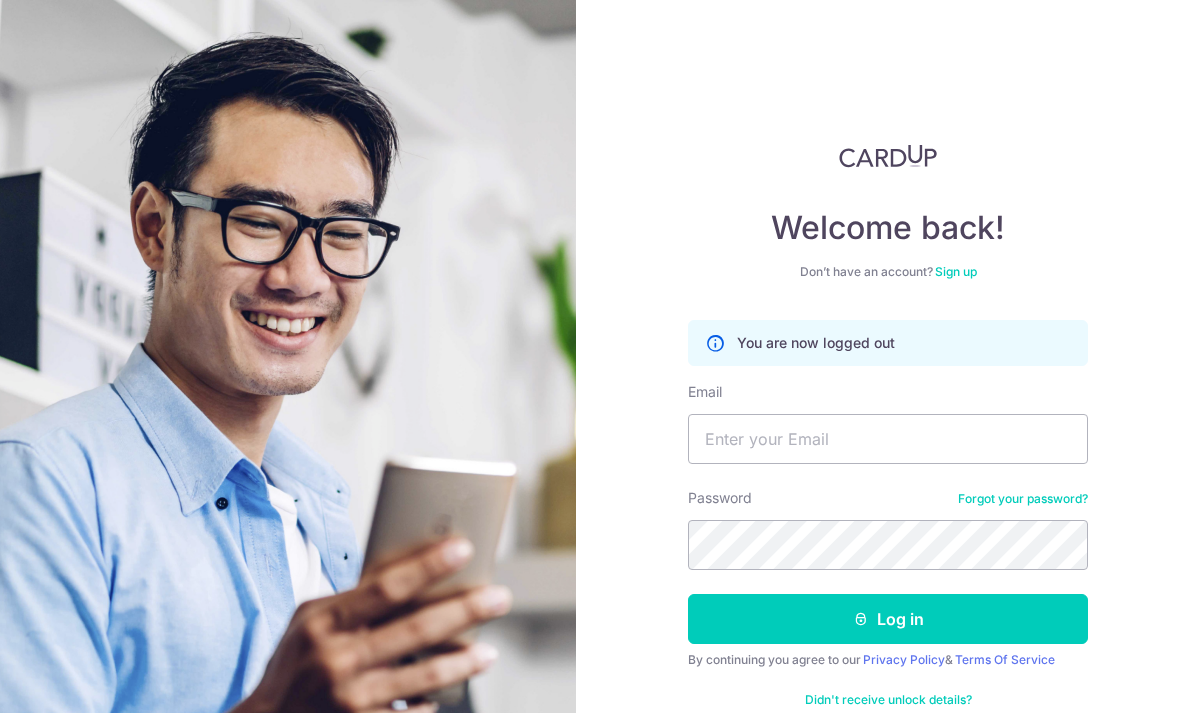 scroll, scrollTop: 0, scrollLeft: 0, axis: both 